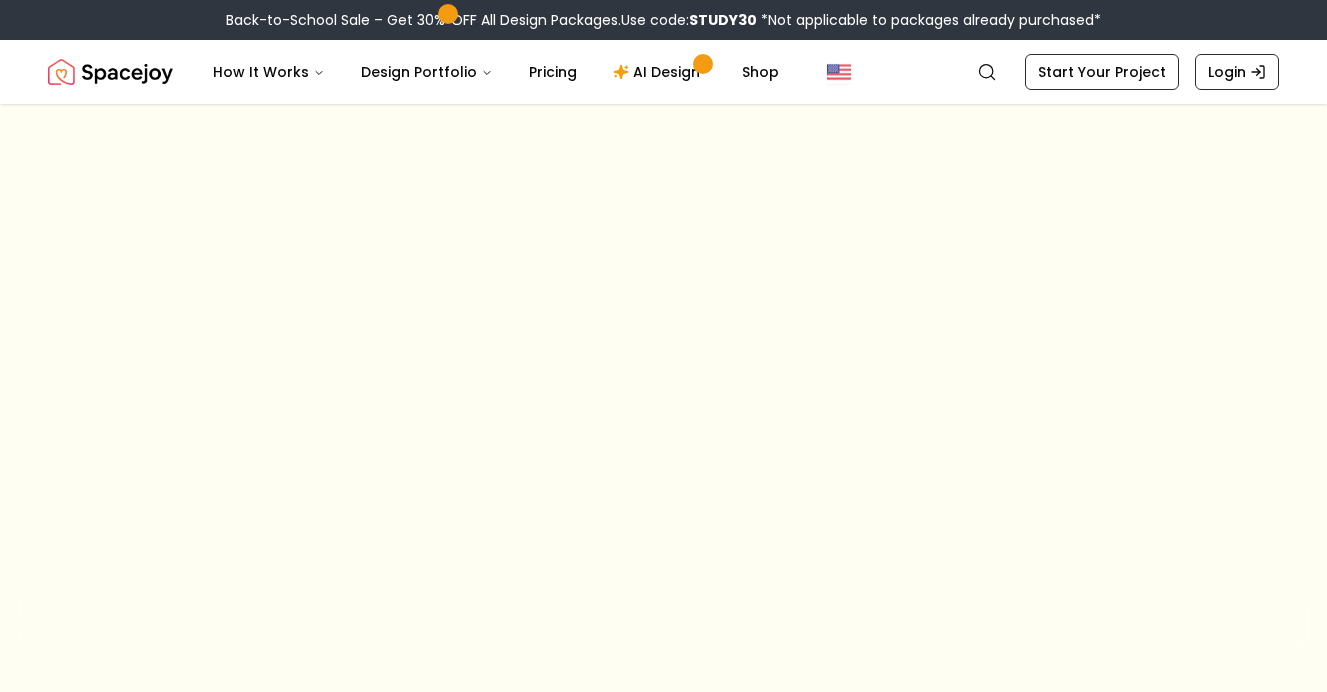scroll, scrollTop: 0, scrollLeft: 0, axis: both 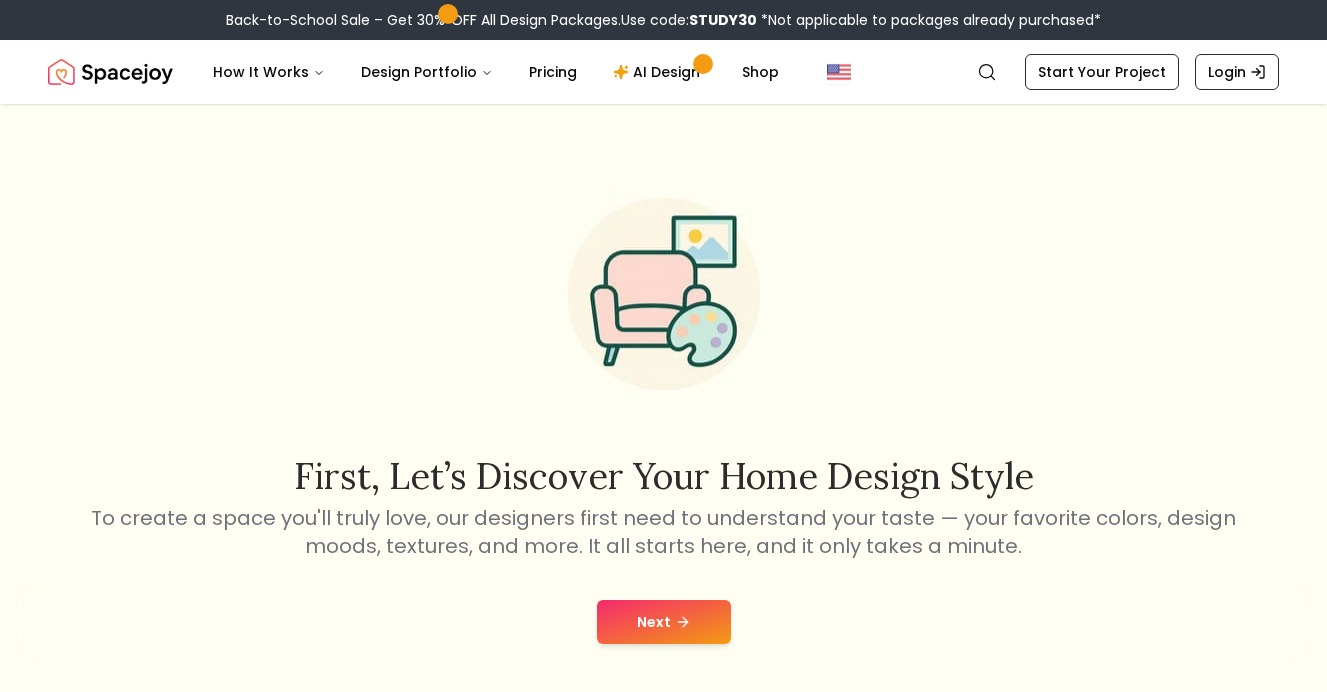 click on "Next" at bounding box center [664, 622] 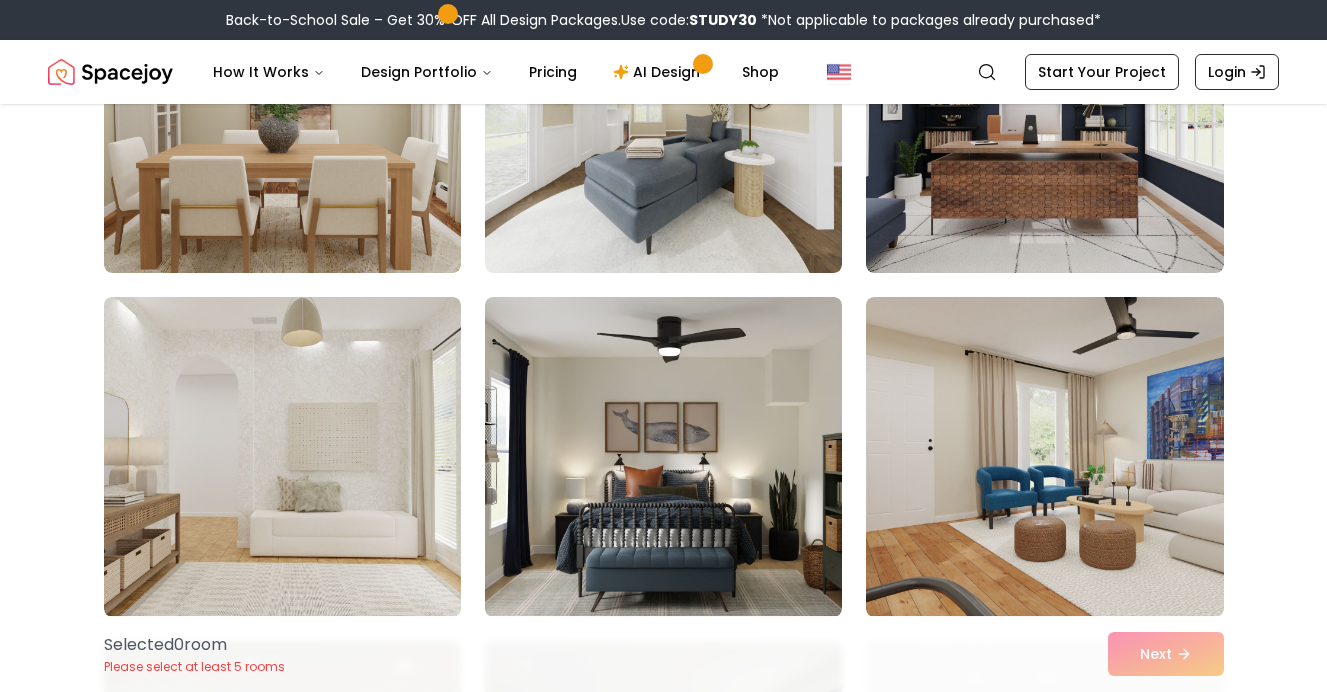 scroll, scrollTop: 3425, scrollLeft: 0, axis: vertical 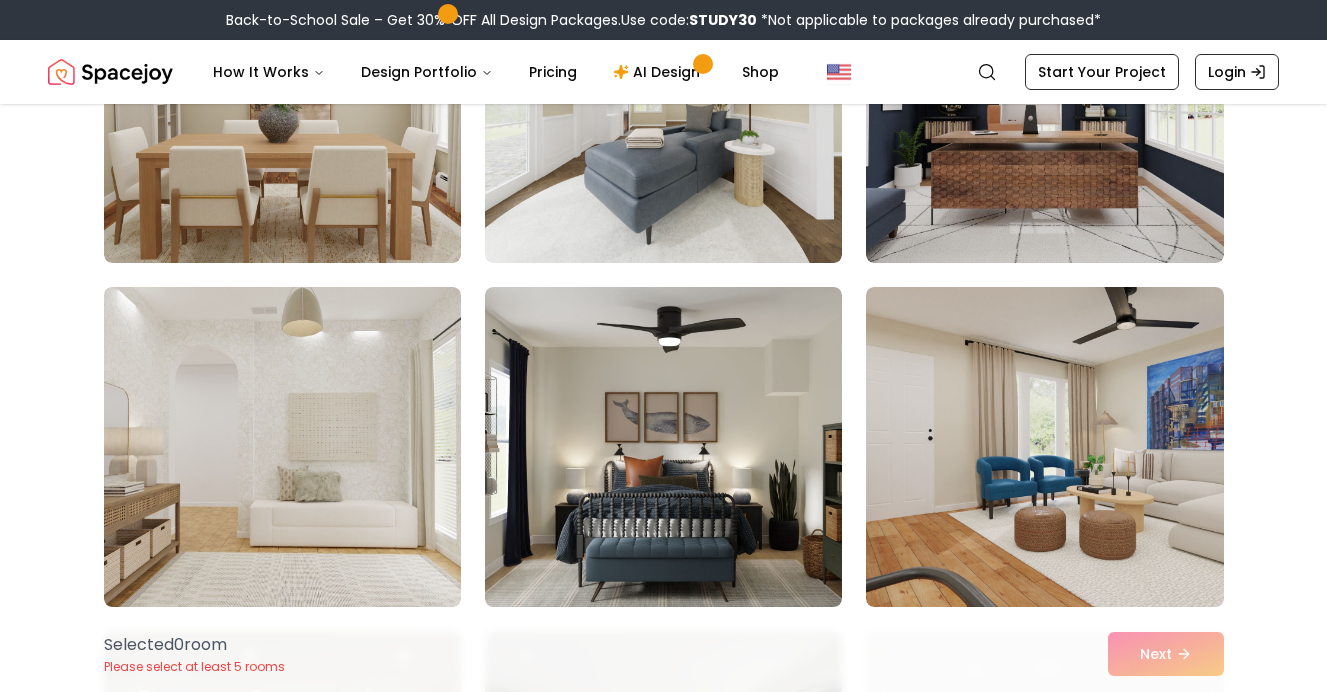 click at bounding box center [282, 447] 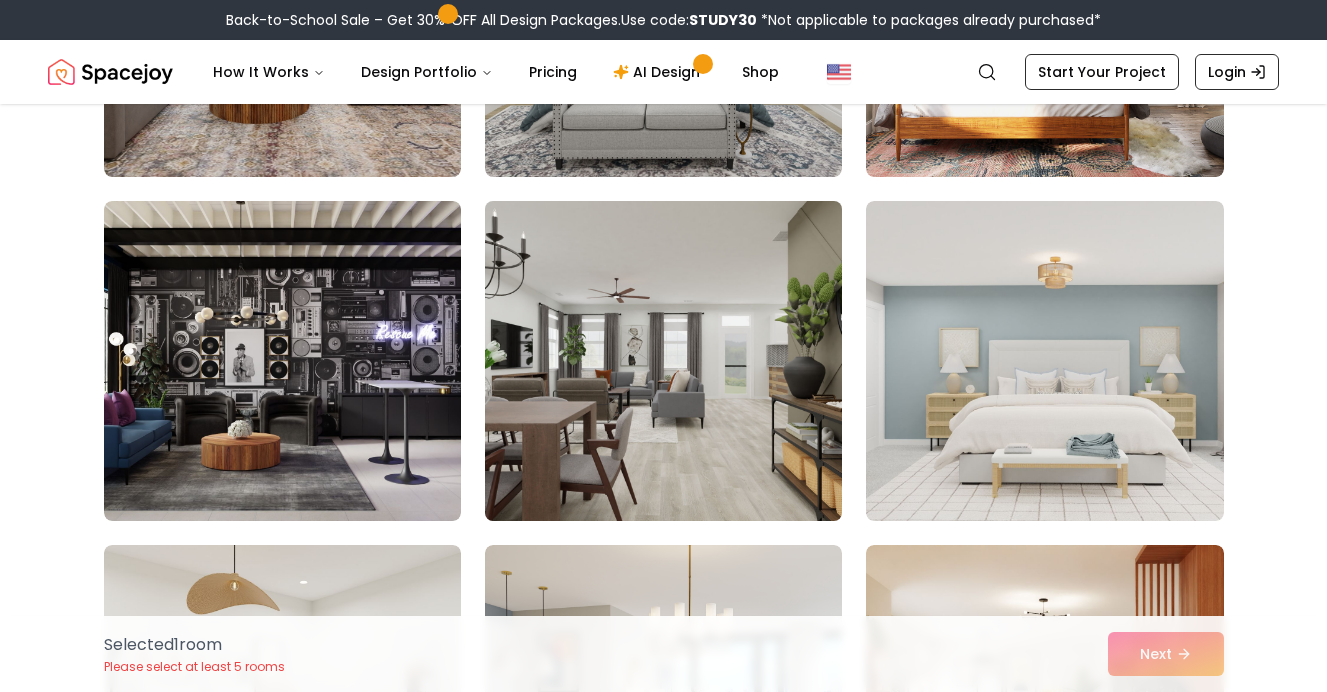 scroll, scrollTop: 7374, scrollLeft: 0, axis: vertical 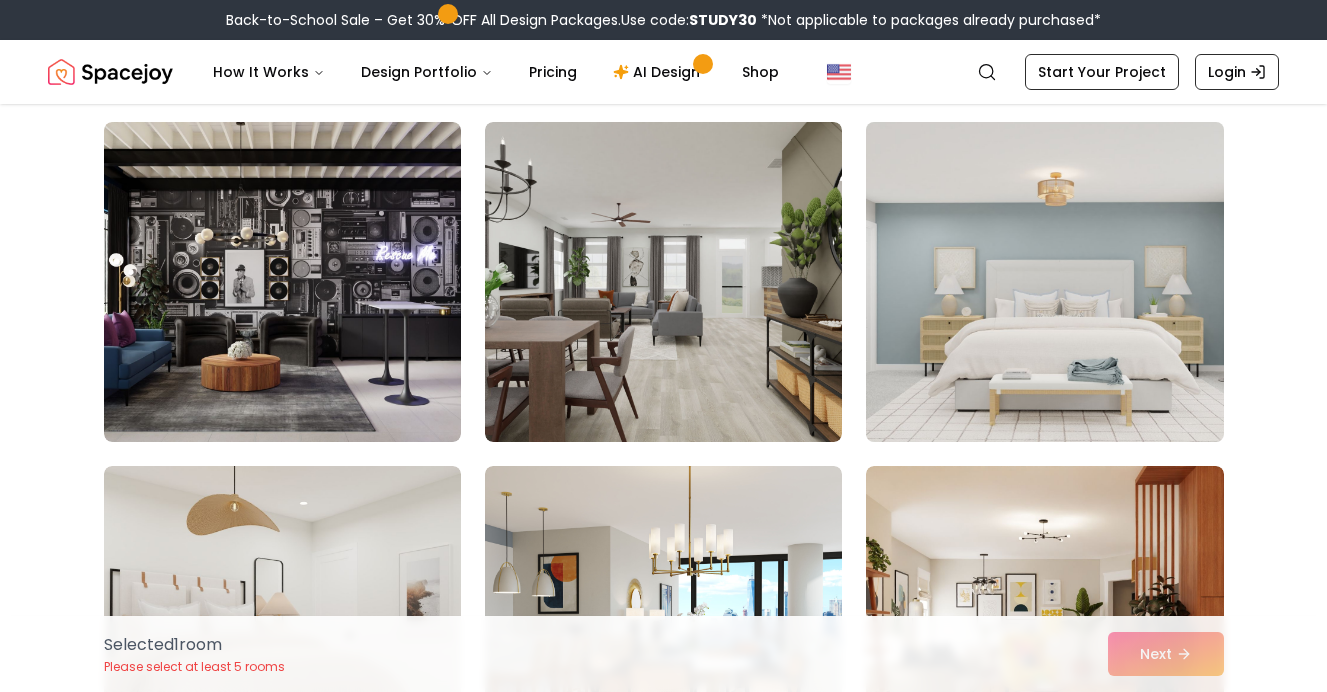 click at bounding box center [1044, 282] 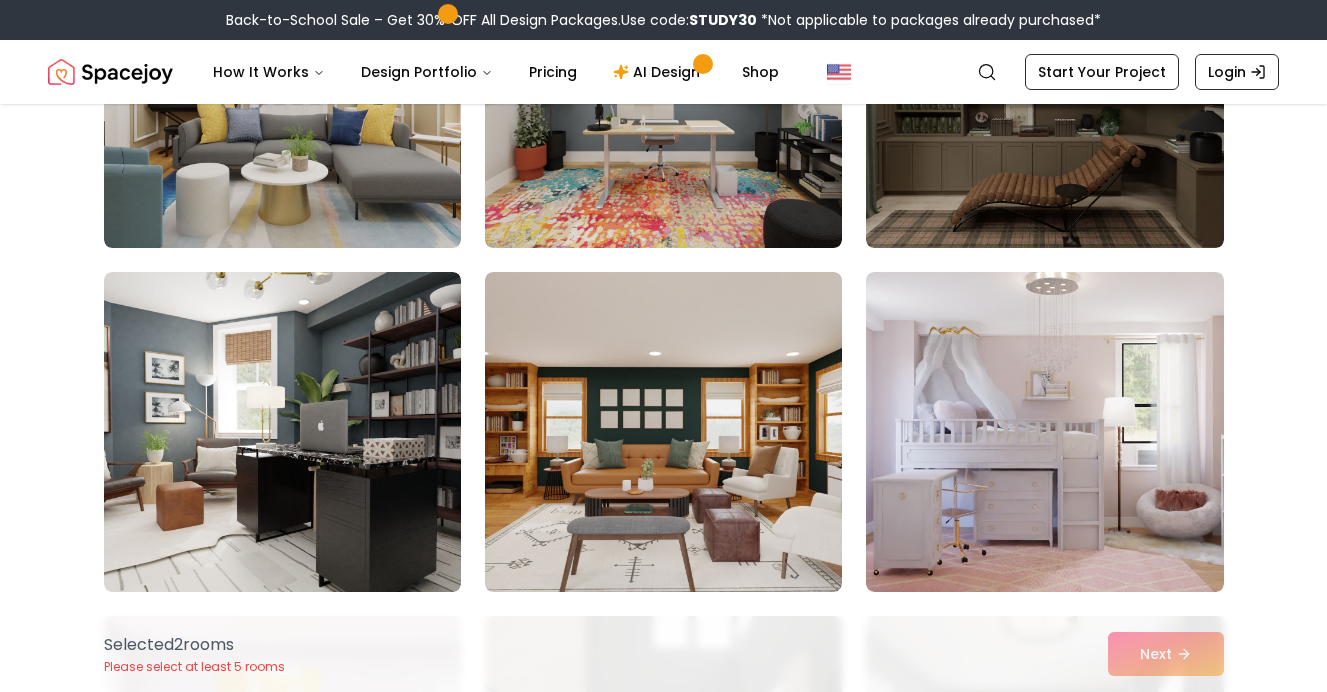 scroll, scrollTop: 8341, scrollLeft: 0, axis: vertical 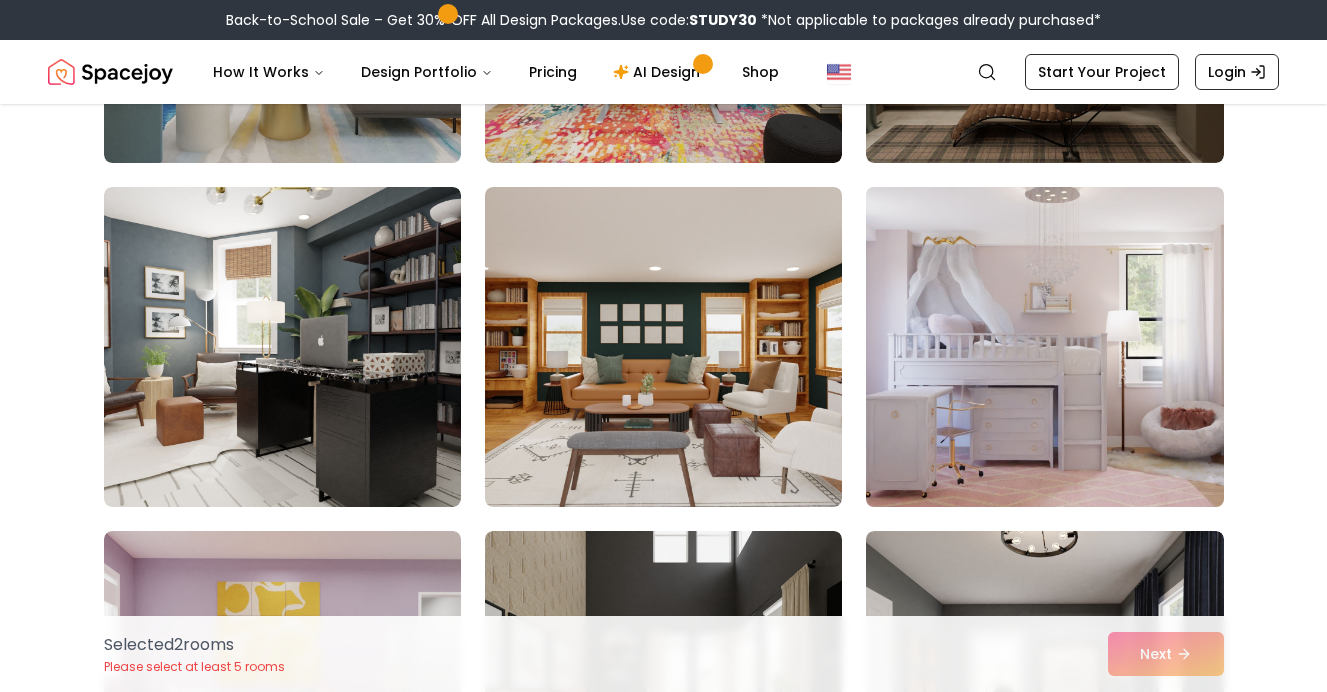 click at bounding box center (1044, 347) 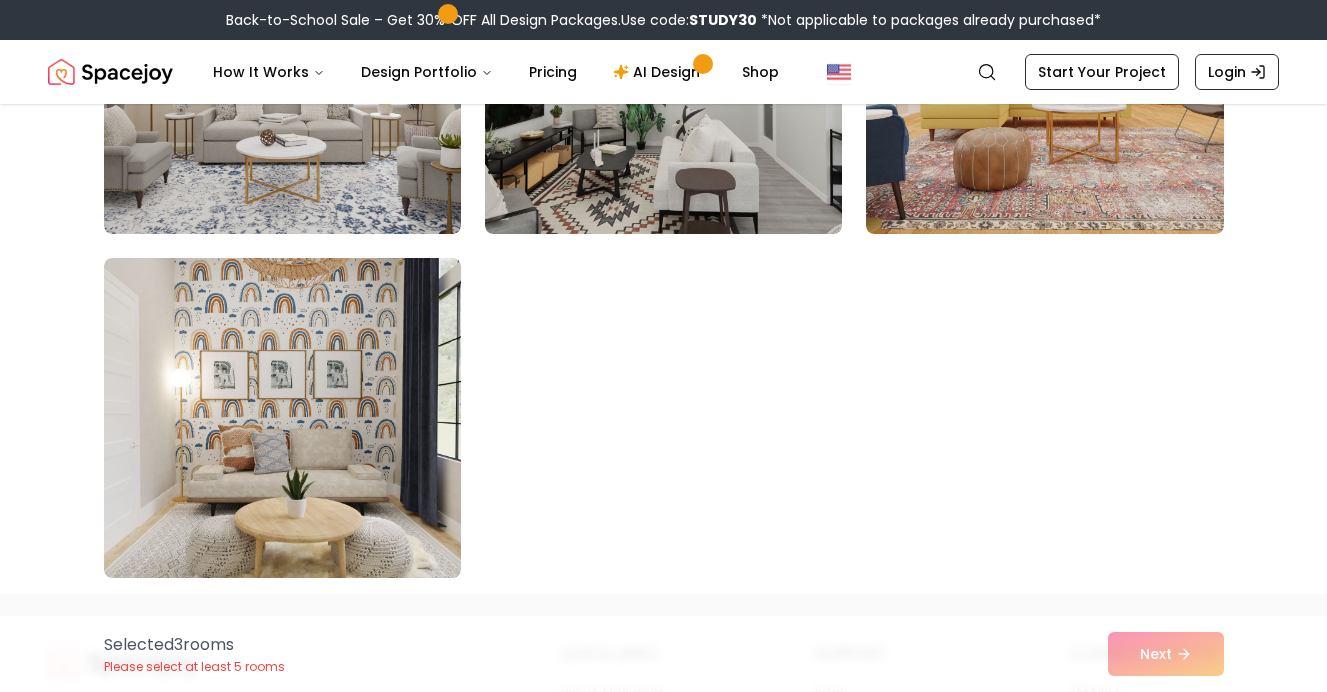 scroll, scrollTop: 11365, scrollLeft: 0, axis: vertical 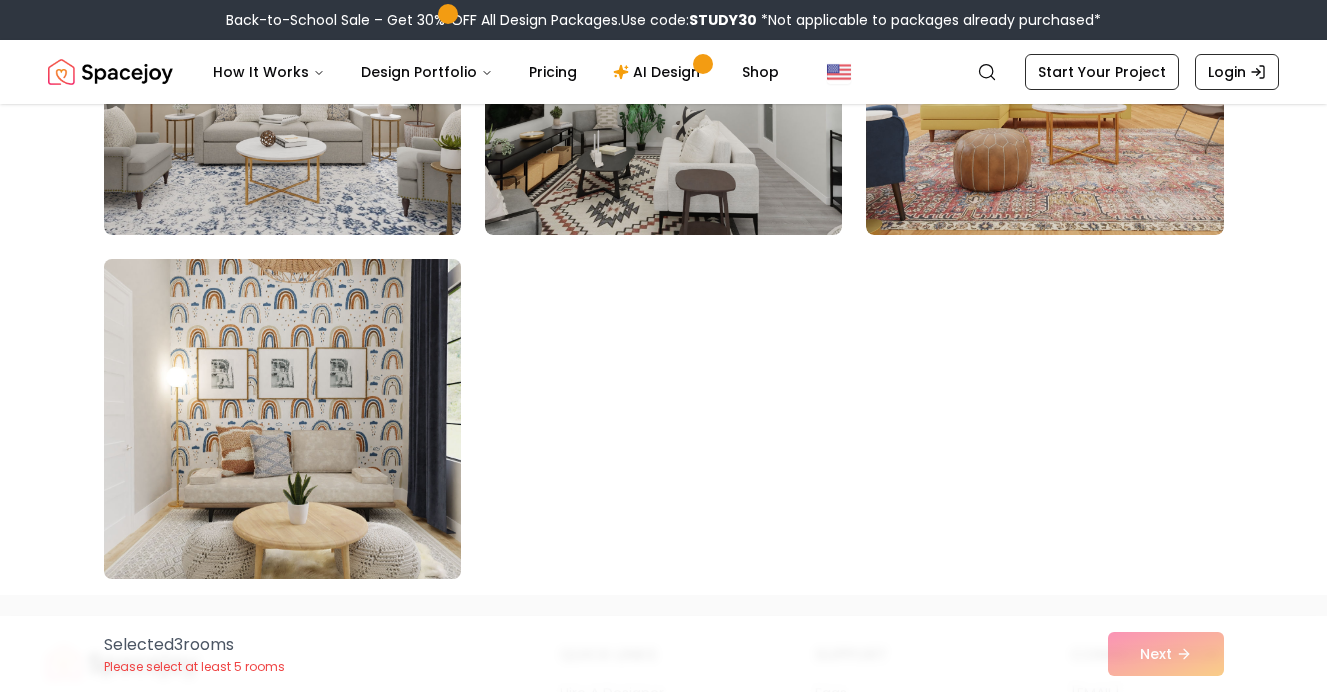 click at bounding box center (282, 419) 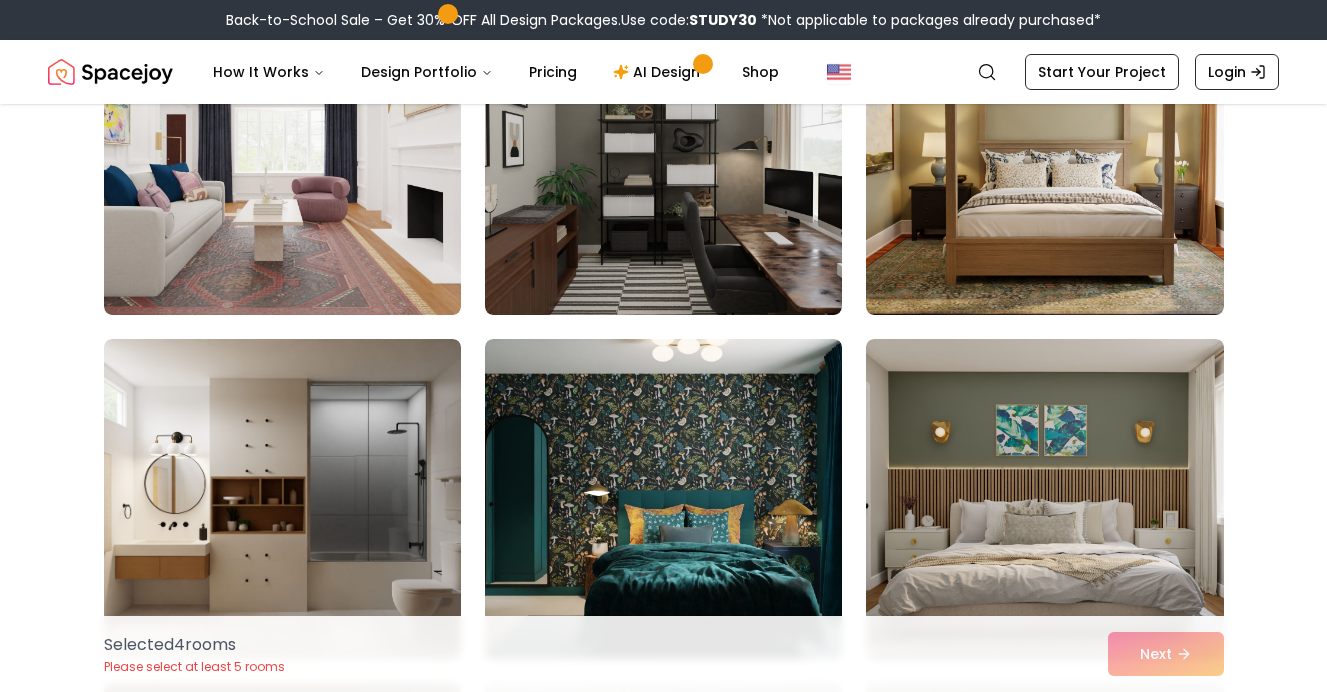 scroll, scrollTop: 9558, scrollLeft: 0, axis: vertical 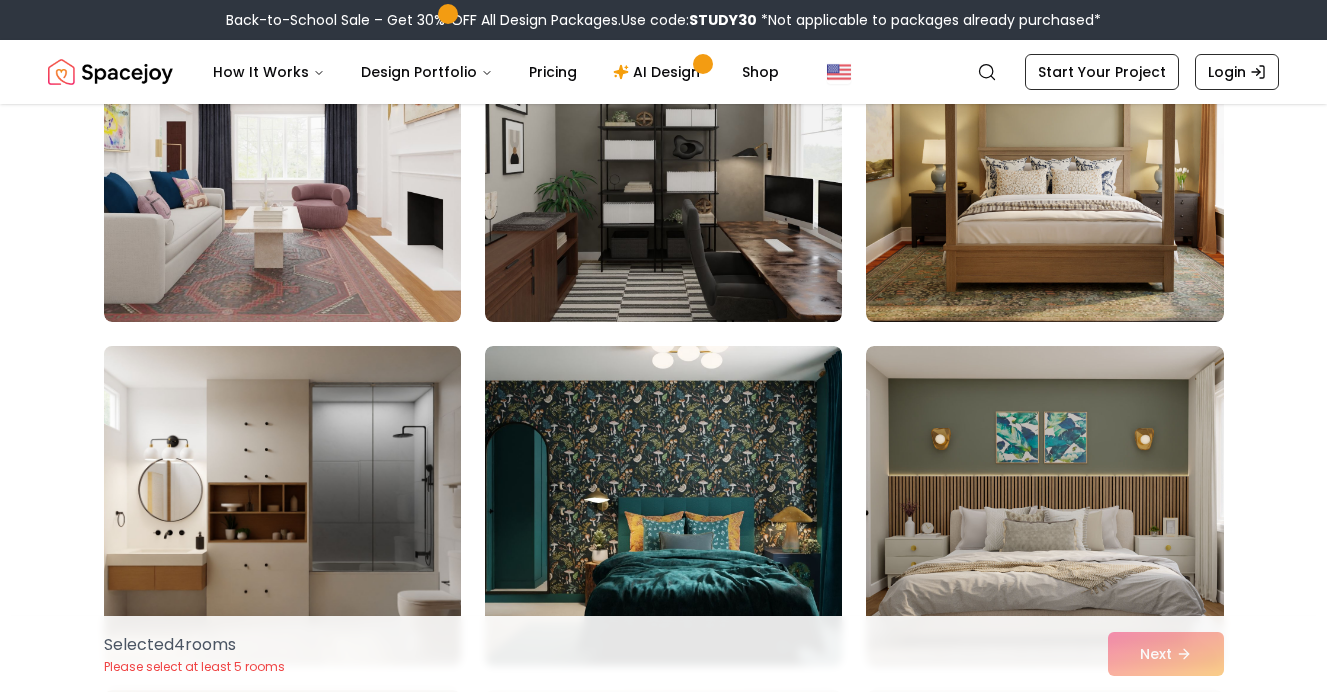 click at bounding box center (282, 506) 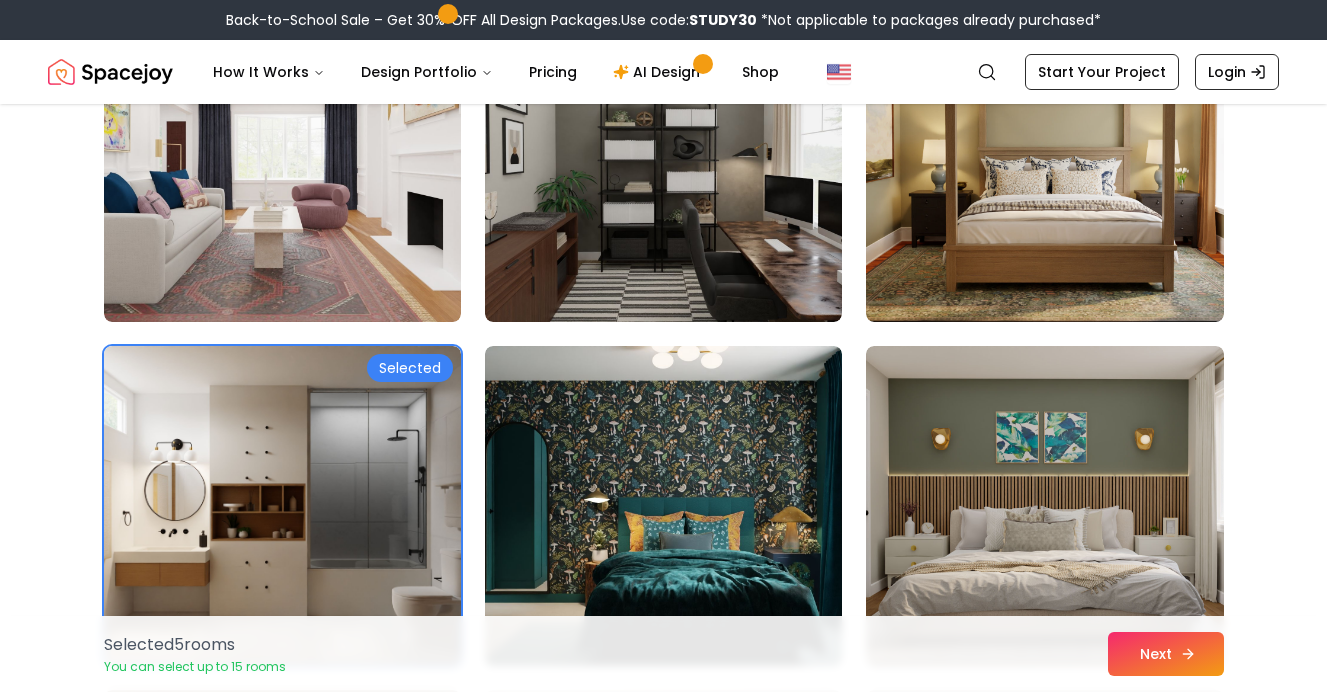 click on "Next" at bounding box center [1166, 654] 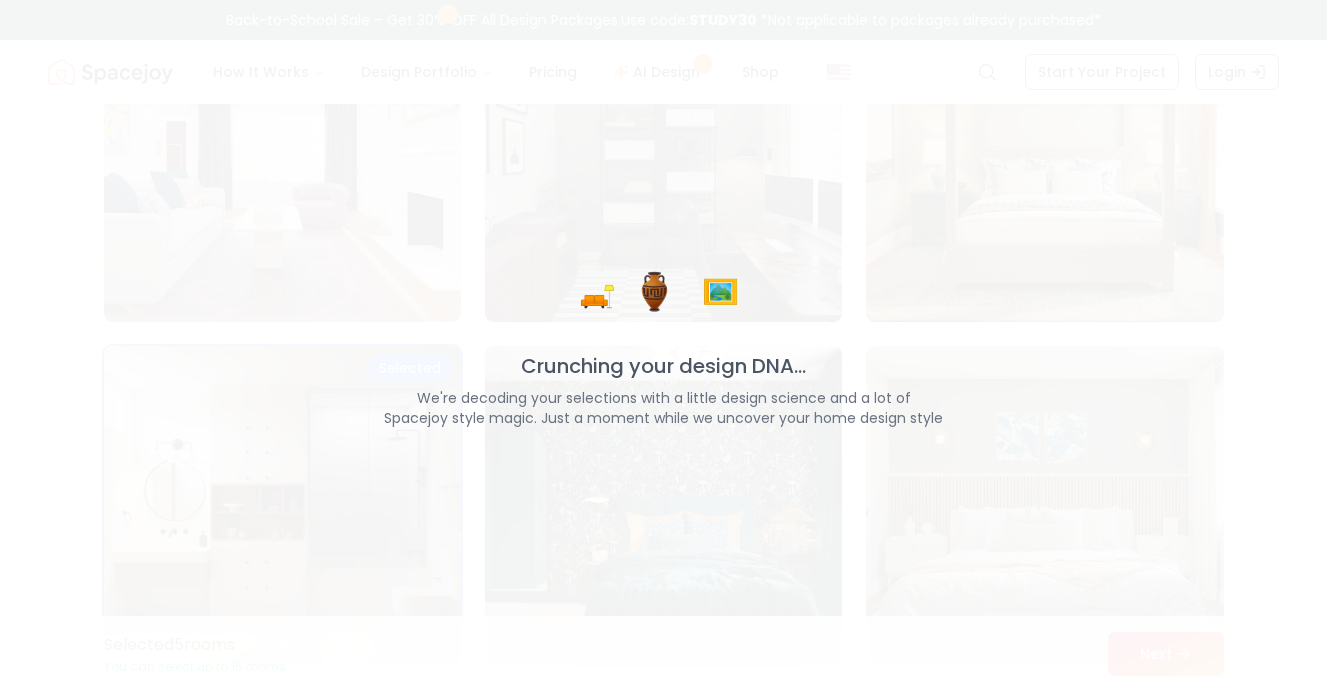 scroll, scrollTop: 9558, scrollLeft: 0, axis: vertical 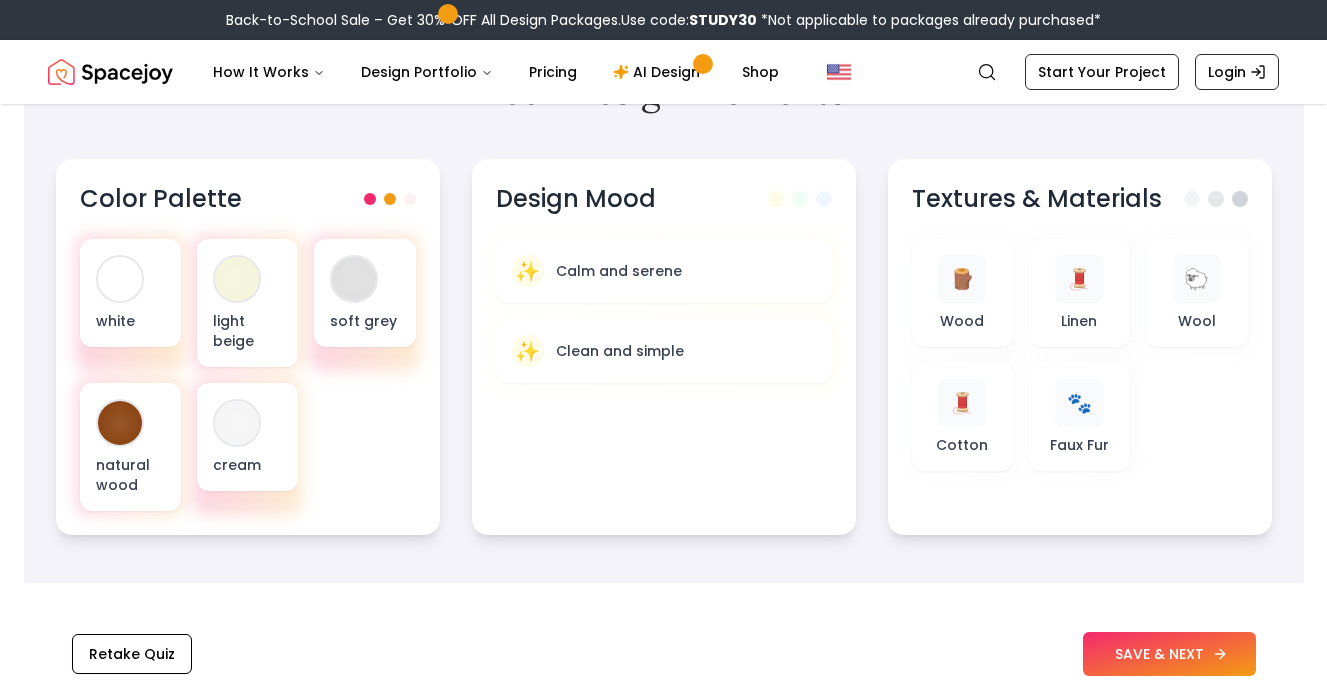 click on "SAVE & NEXT" at bounding box center (1169, 654) 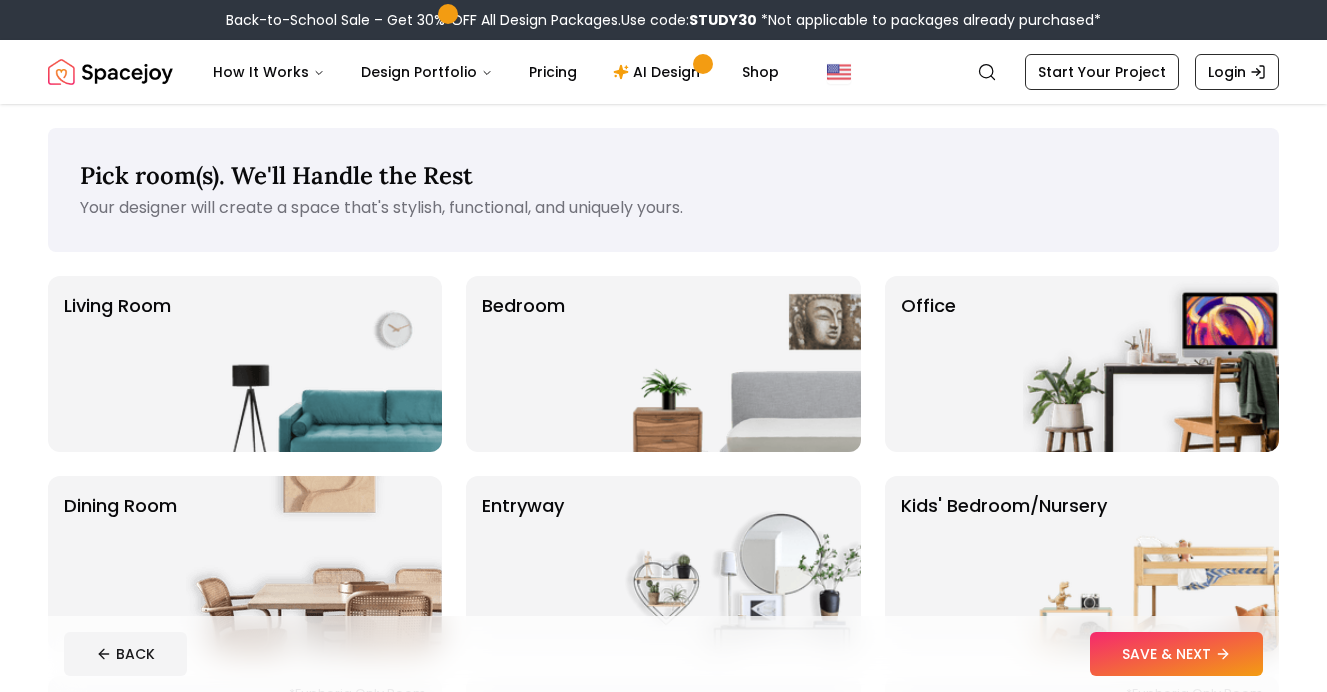 scroll, scrollTop: 0, scrollLeft: 0, axis: both 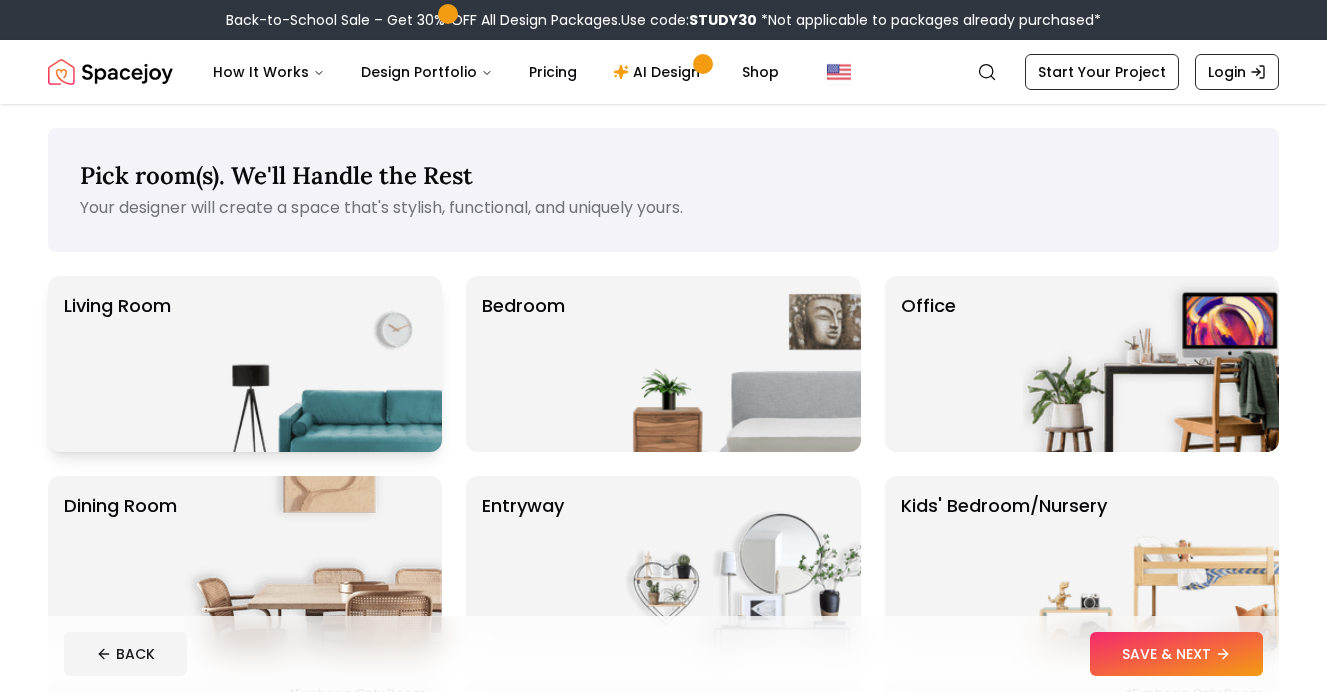 click at bounding box center [314, 364] 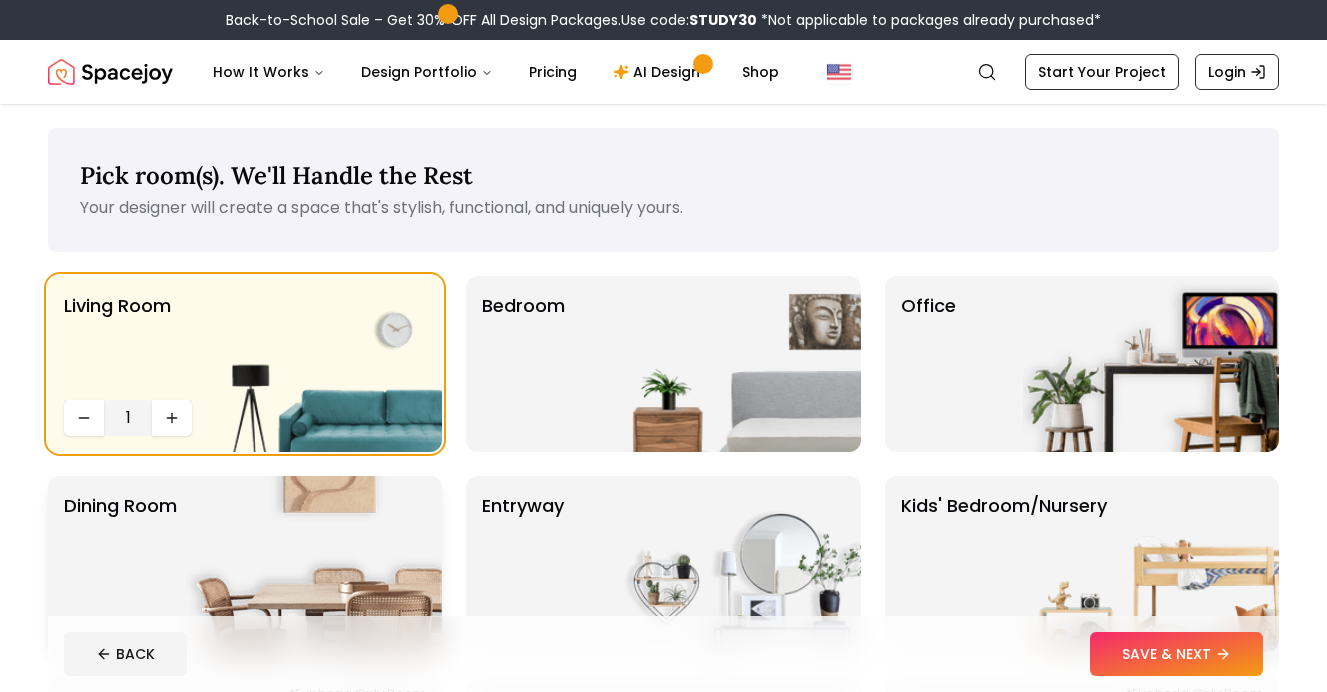 click at bounding box center [314, 564] 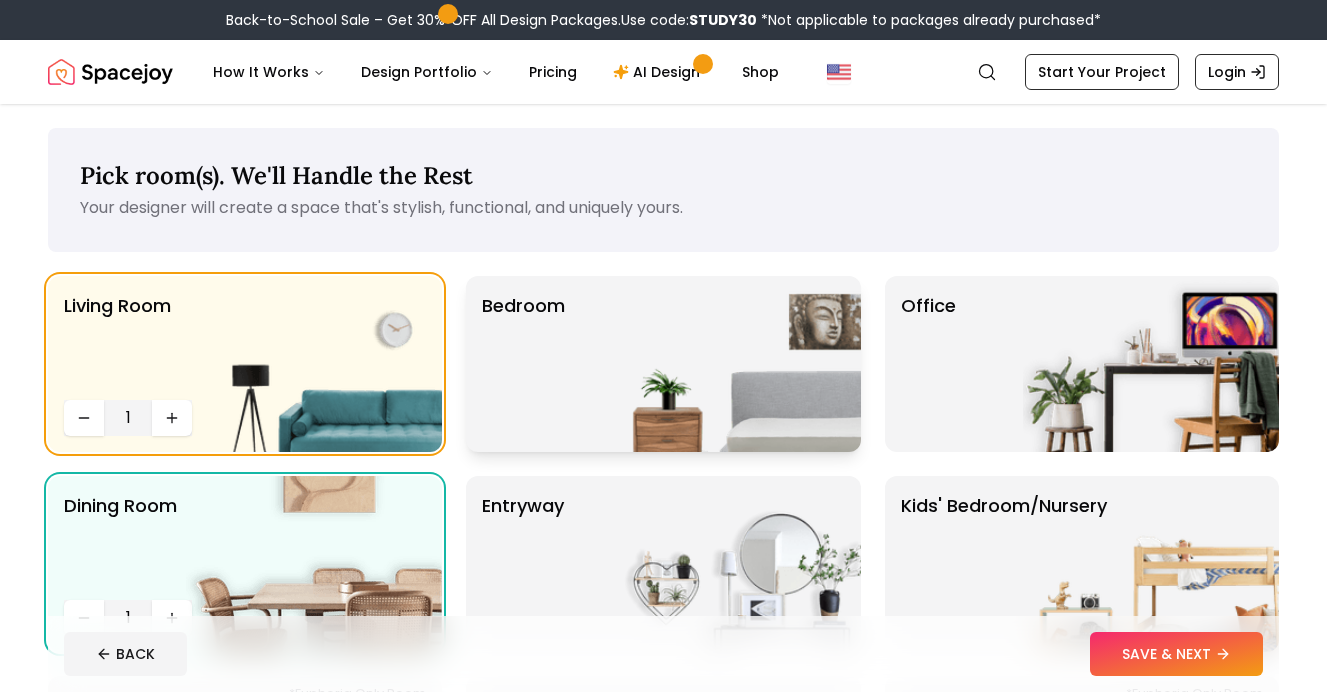 click on "Bedroom" at bounding box center (663, 364) 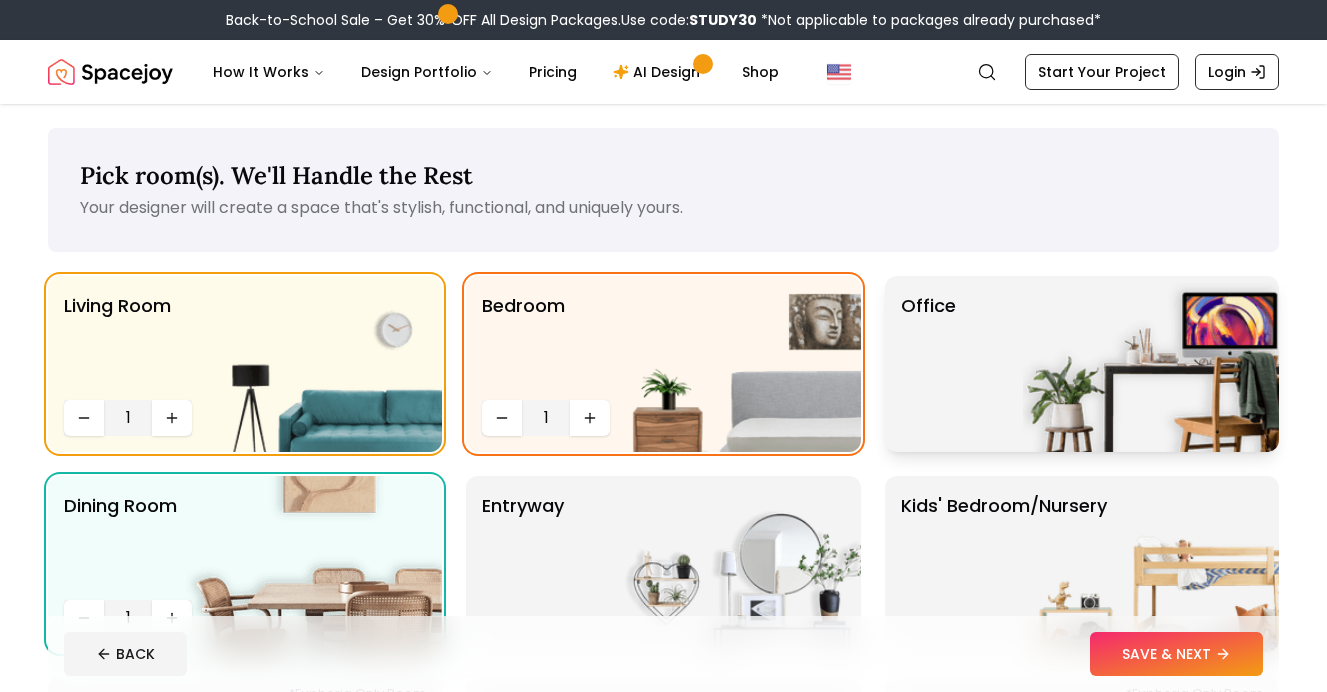 click on "Office" at bounding box center [928, 364] 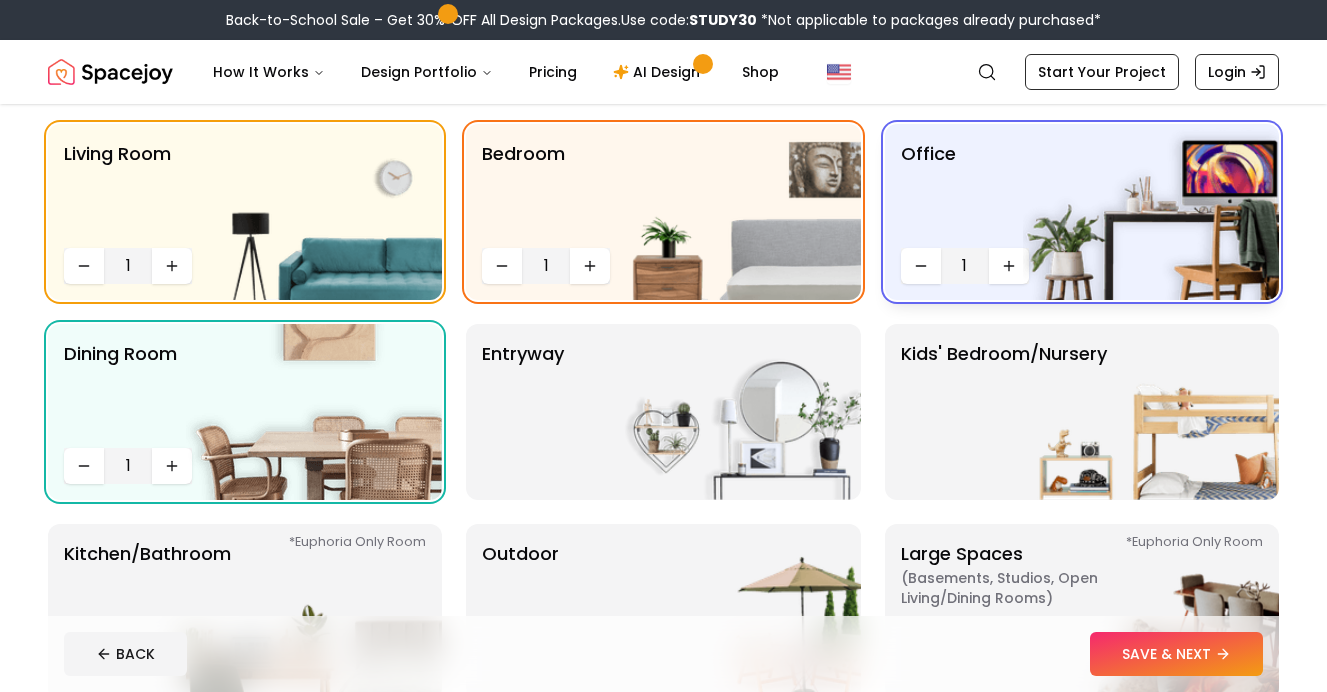scroll, scrollTop: 149, scrollLeft: 0, axis: vertical 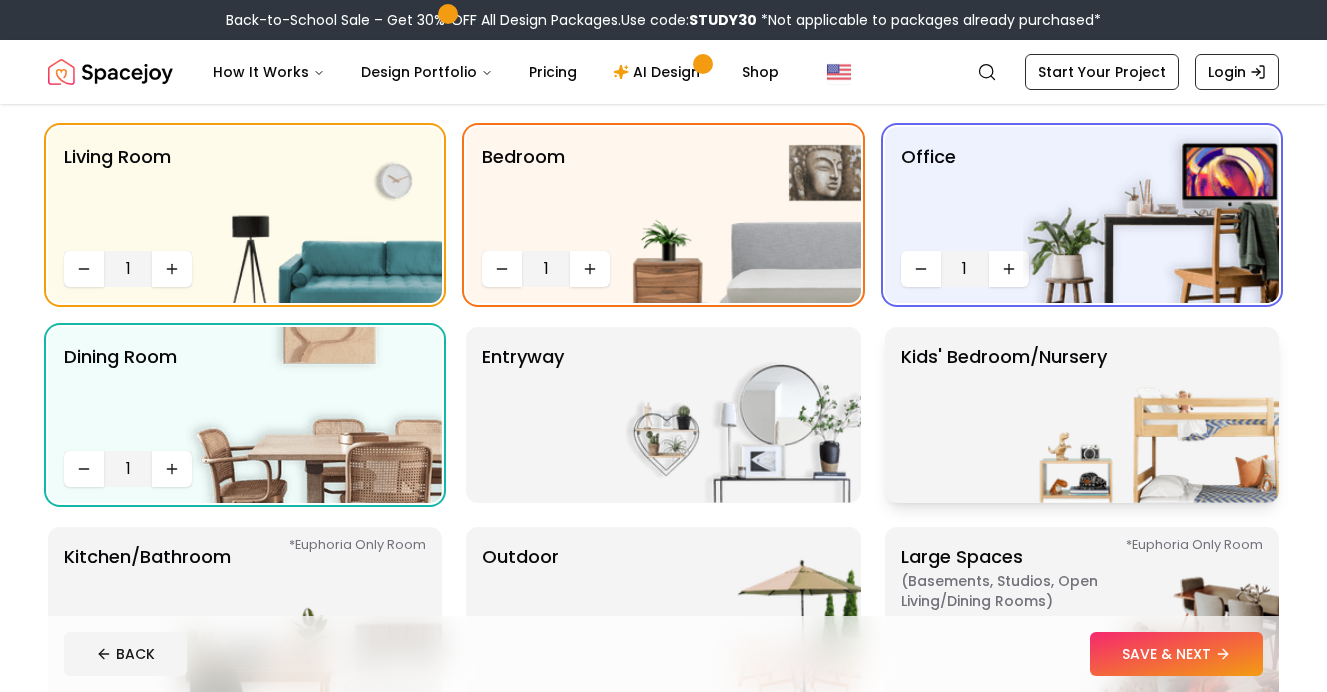 click on "Kids' Bedroom/Nursery" at bounding box center (1004, 415) 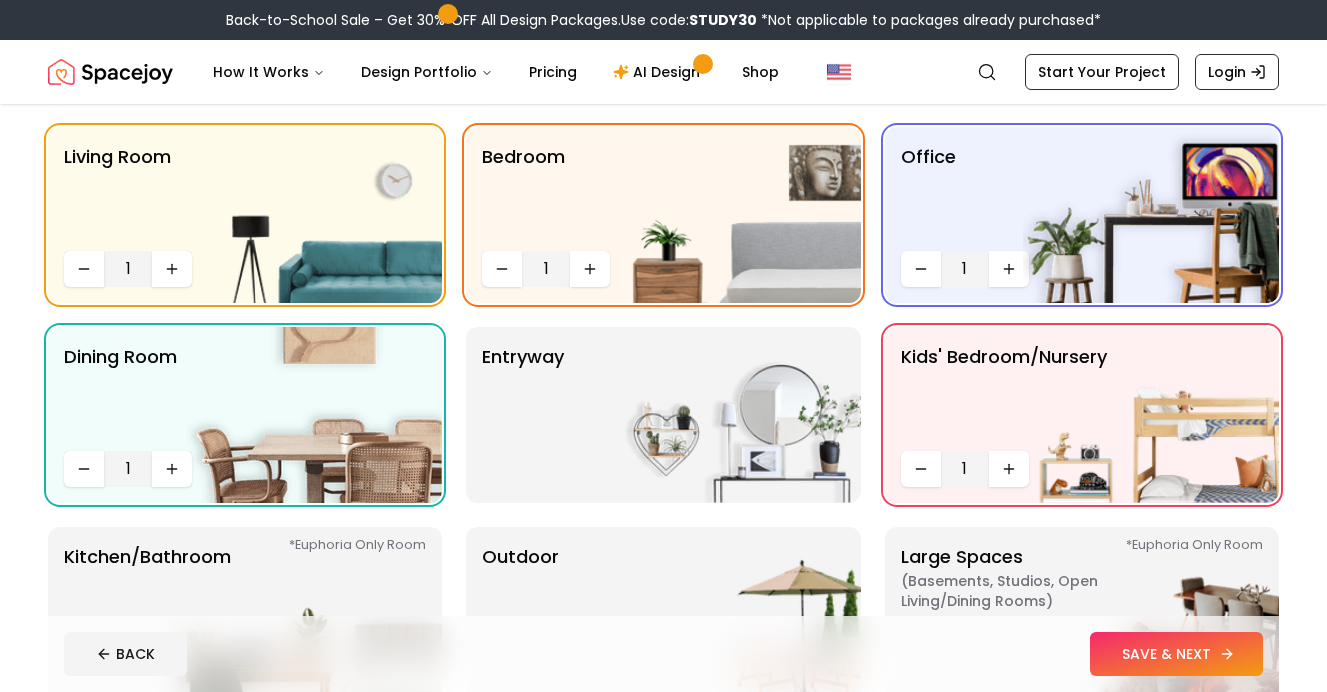click on "SAVE & NEXT" at bounding box center [1176, 654] 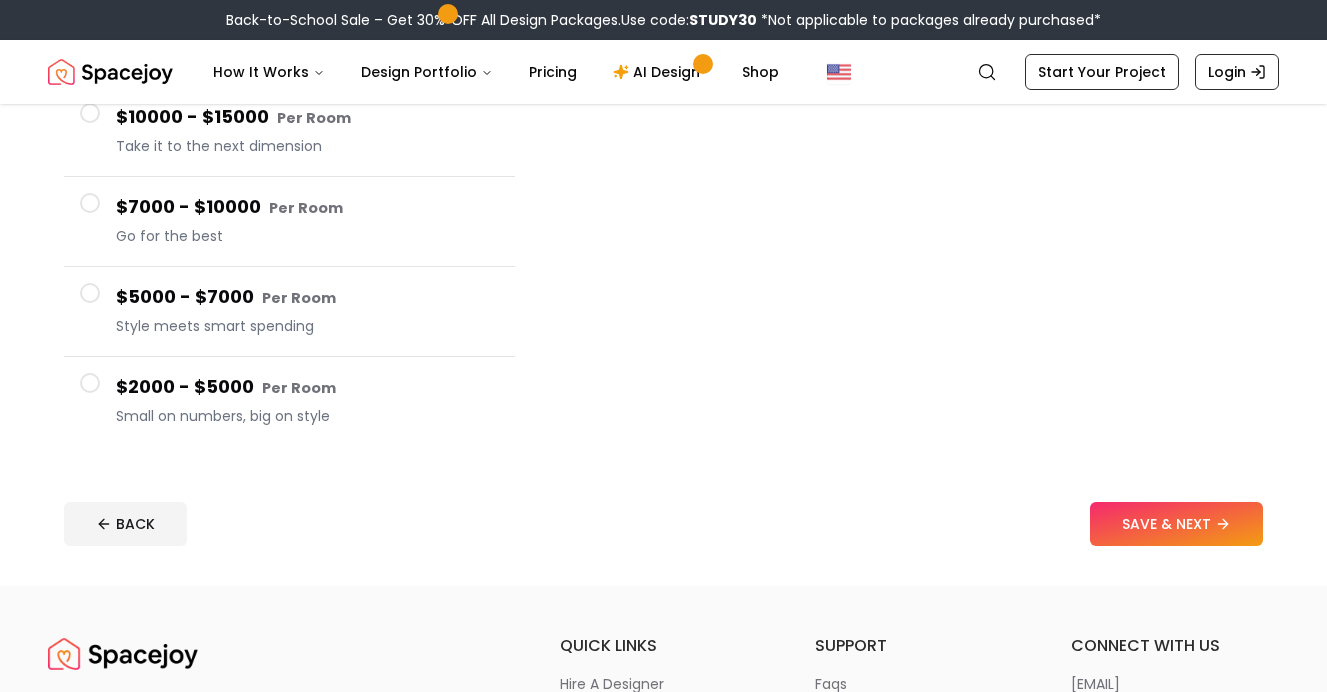 scroll, scrollTop: 311, scrollLeft: 0, axis: vertical 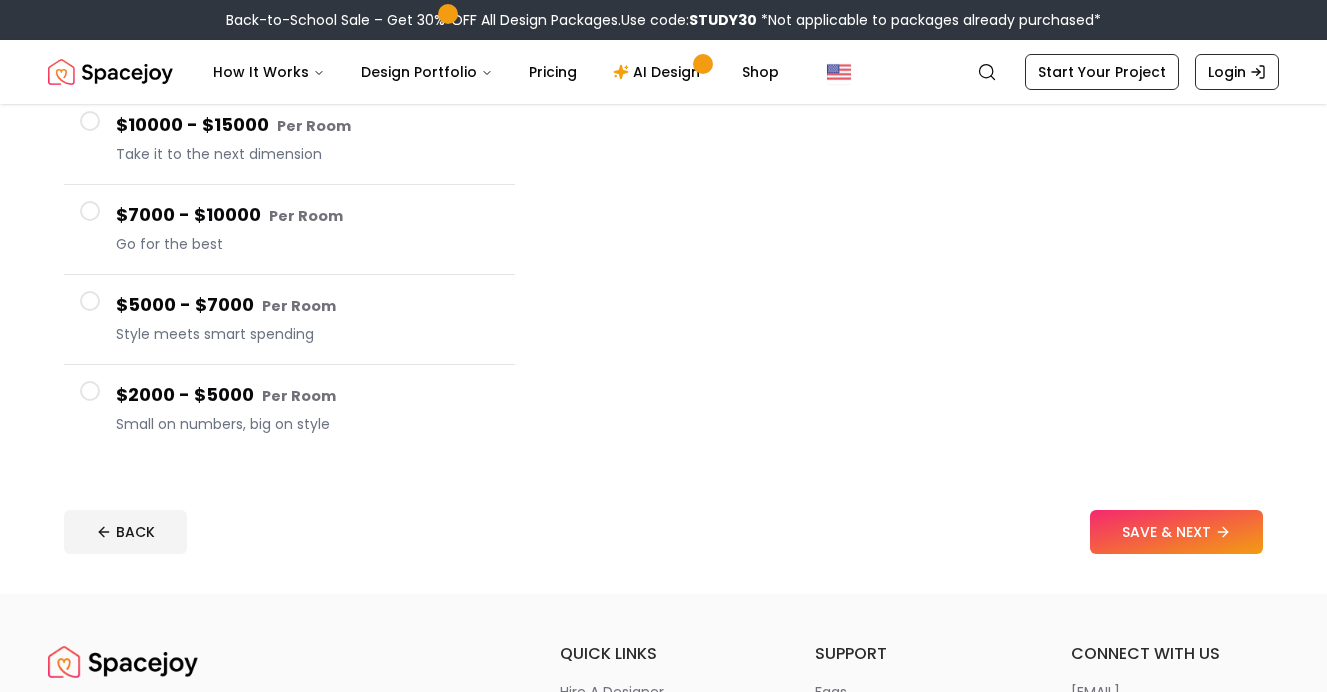 click at bounding box center (90, 301) 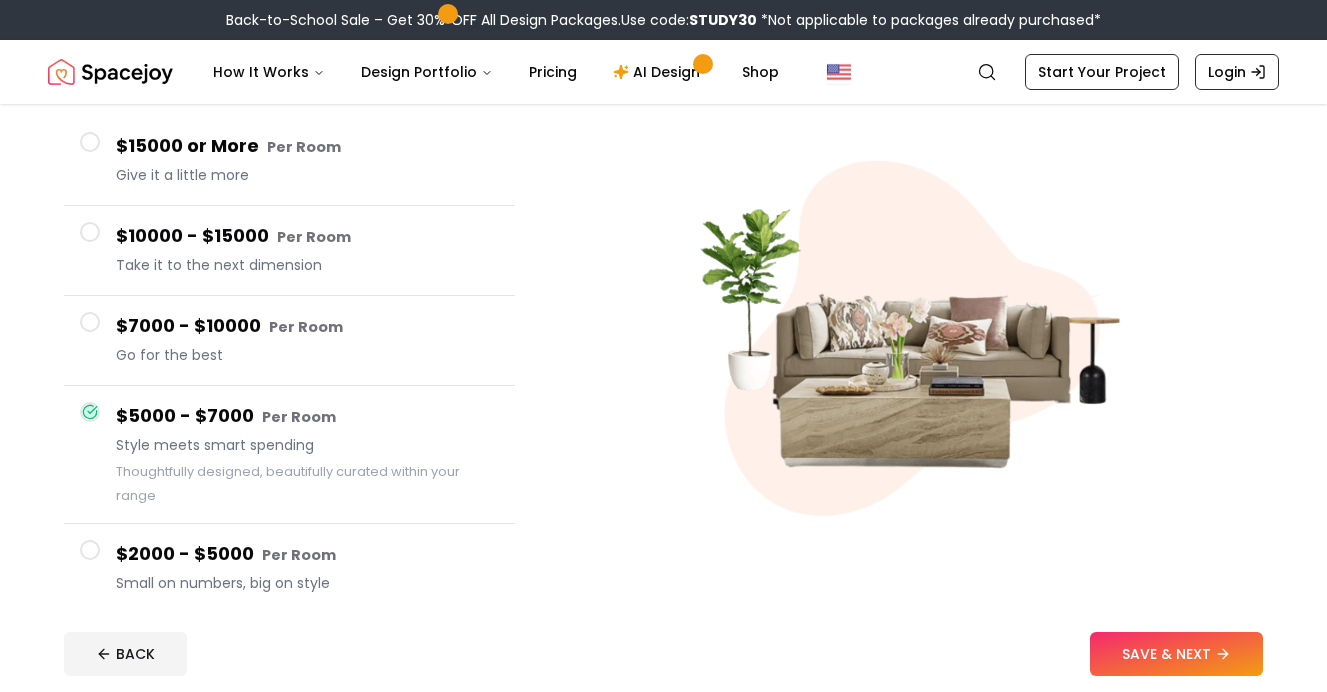 scroll, scrollTop: 182, scrollLeft: 0, axis: vertical 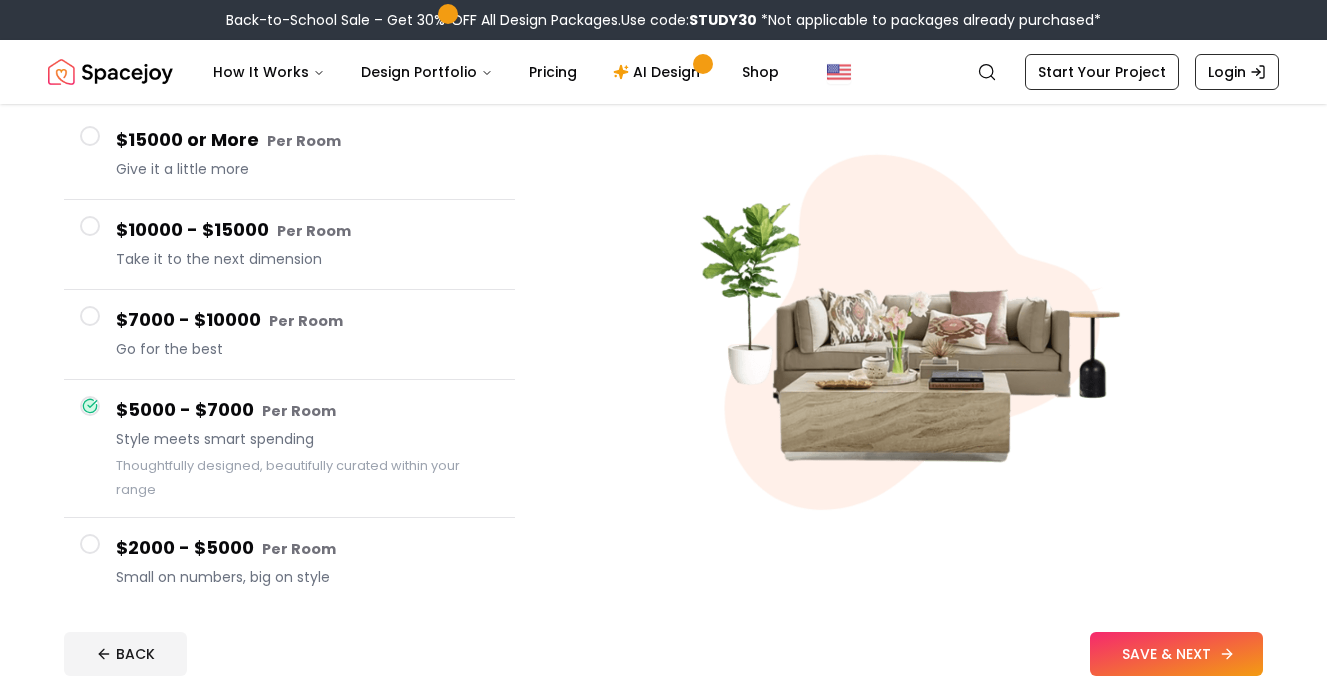 click on "SAVE & NEXT" at bounding box center [1176, 654] 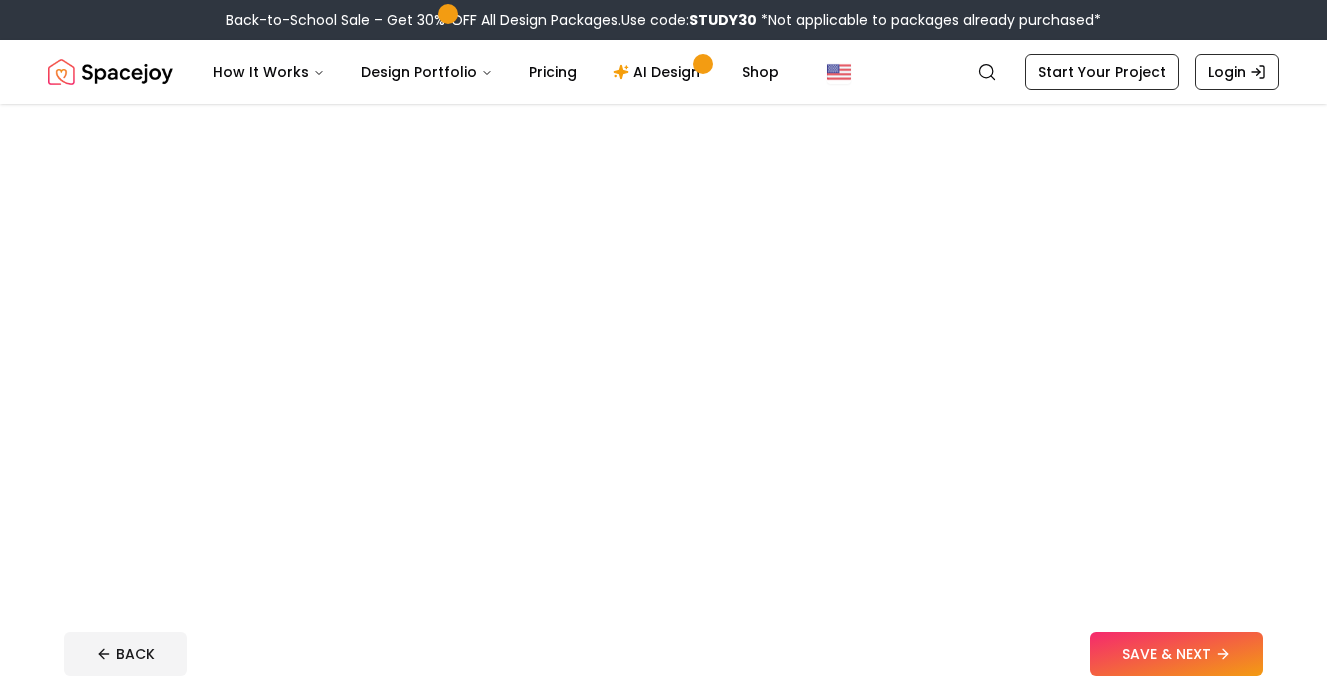scroll, scrollTop: 0, scrollLeft: 0, axis: both 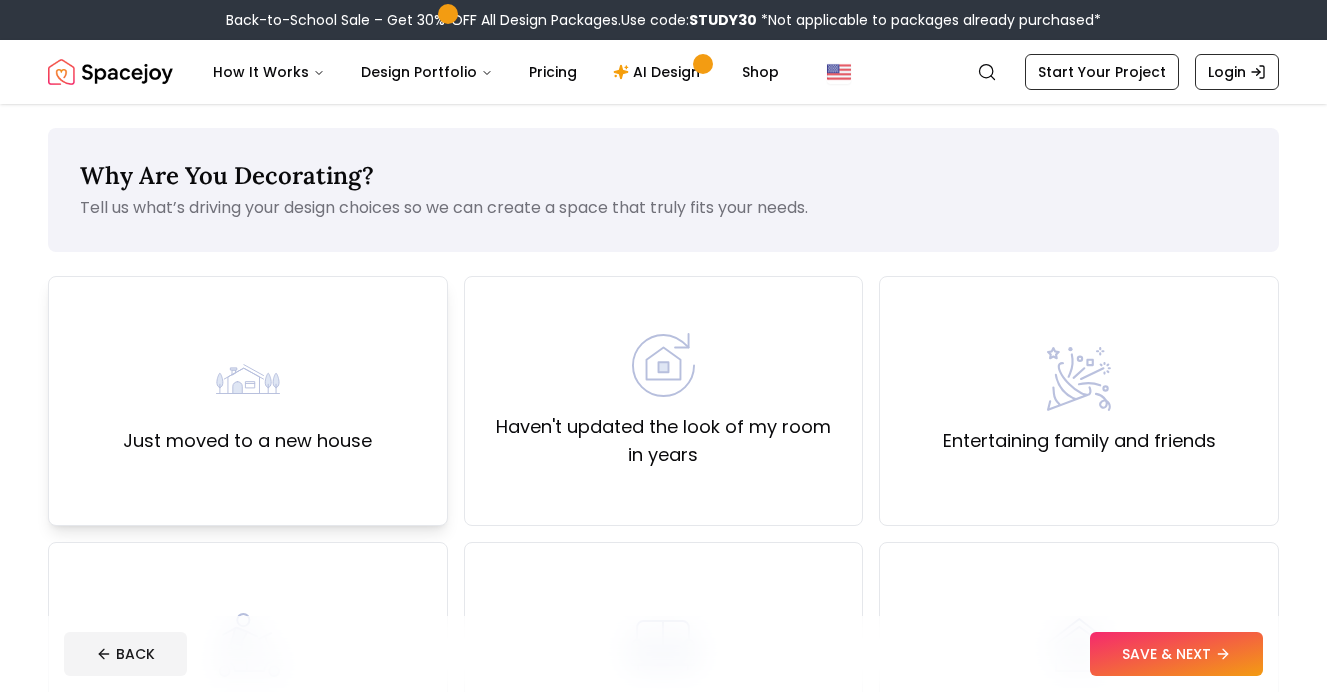 click on "Just moved to a new house" at bounding box center (248, 401) 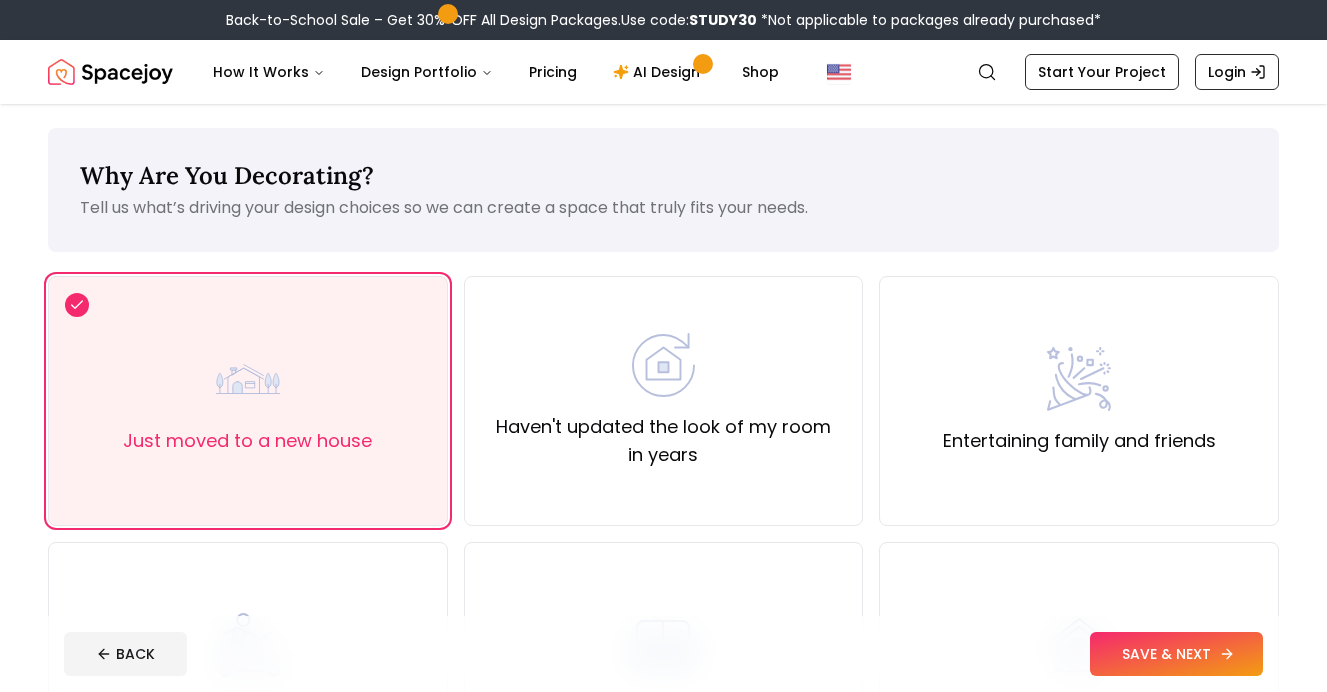 click 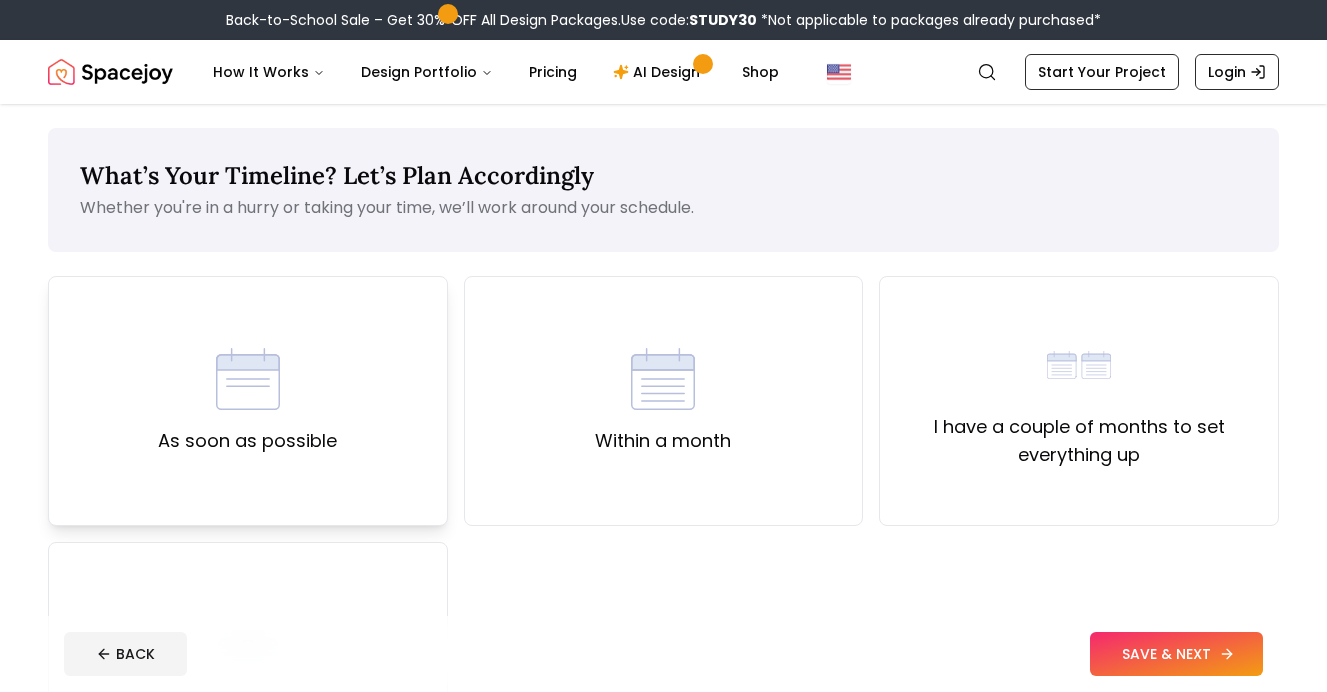 click on "As soon as possible" at bounding box center (247, 401) 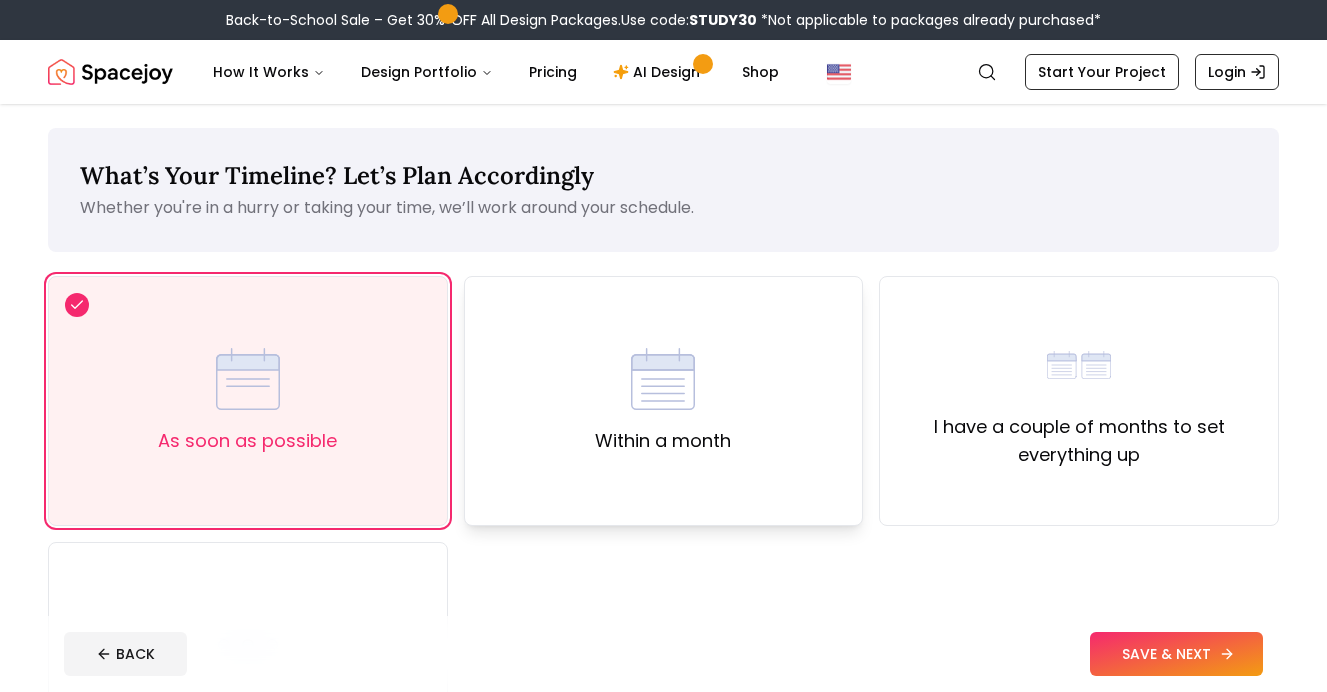 click on "Within a month" at bounding box center [664, 401] 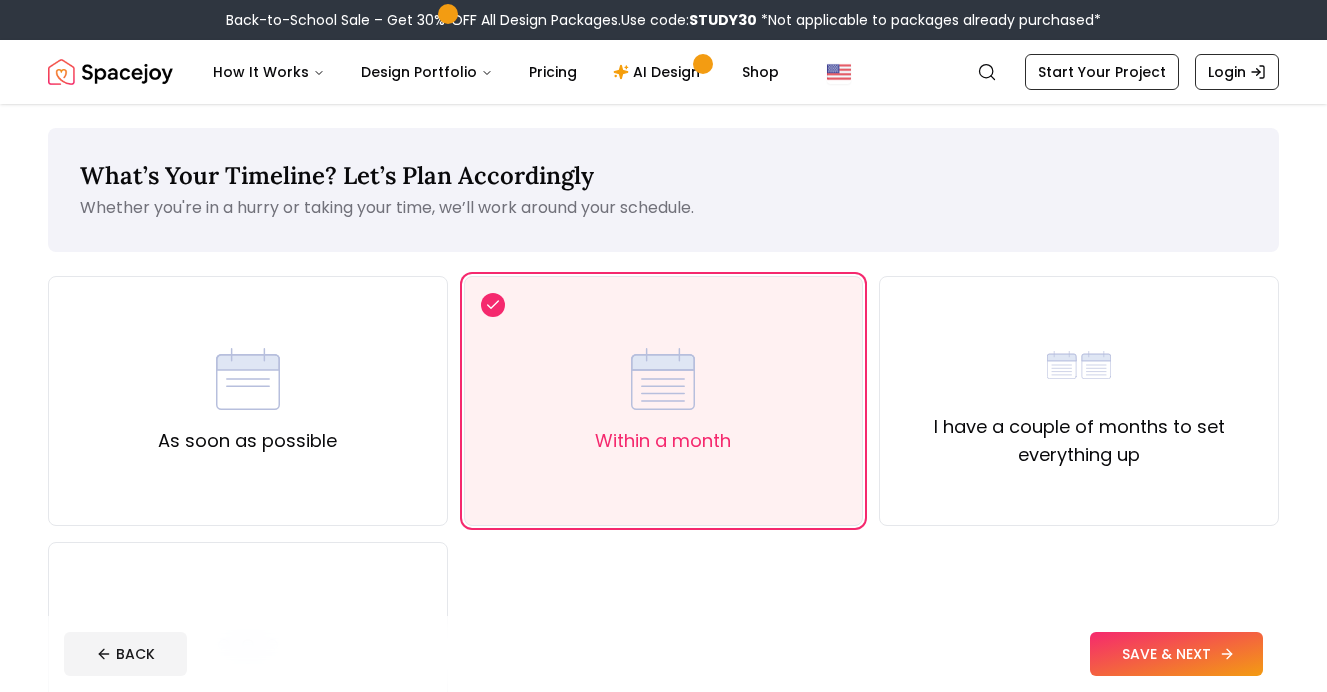click on "SAVE & NEXT" at bounding box center (1176, 654) 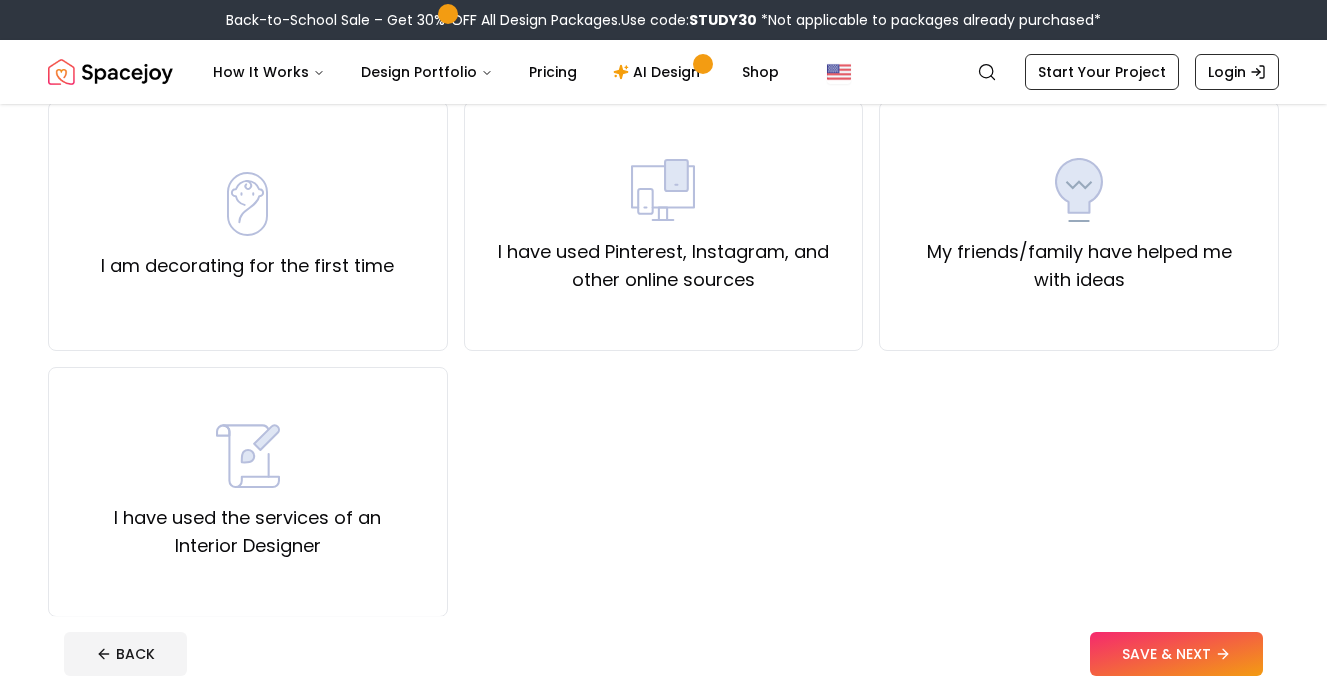 scroll, scrollTop: 180, scrollLeft: 0, axis: vertical 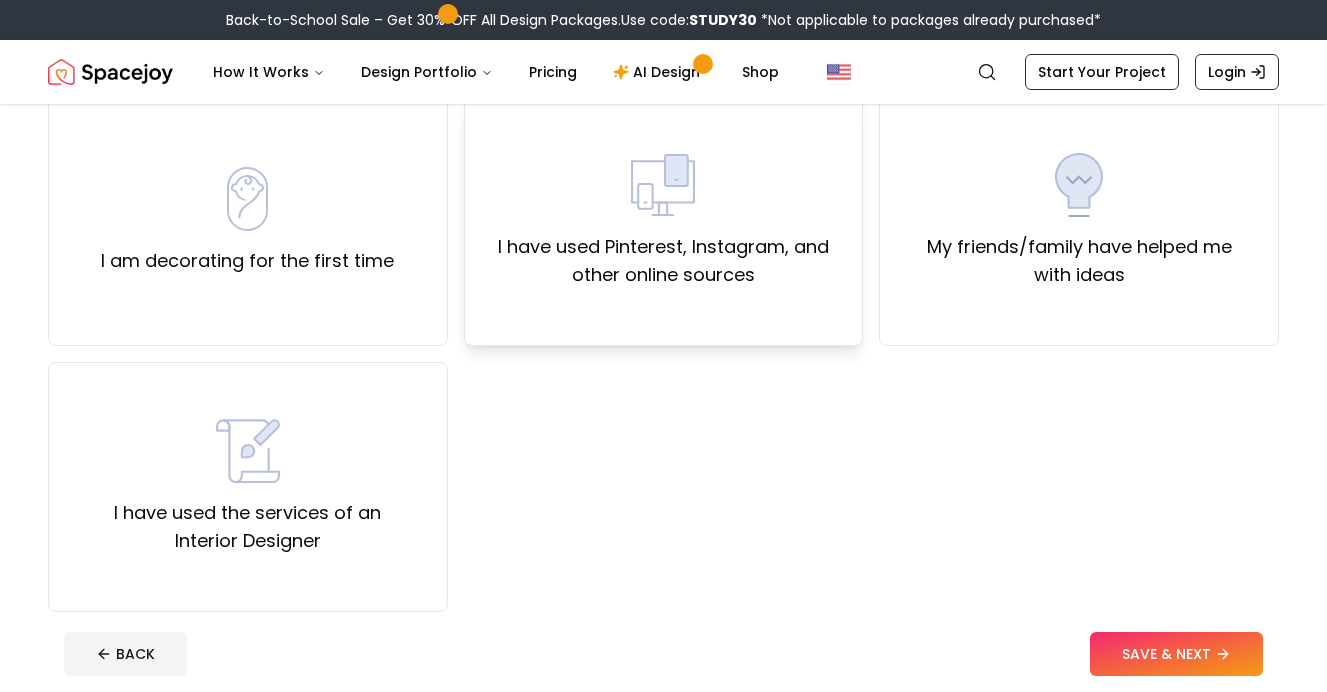 click on "I have used Pinterest, Instagram, and other online sources" at bounding box center (664, 221) 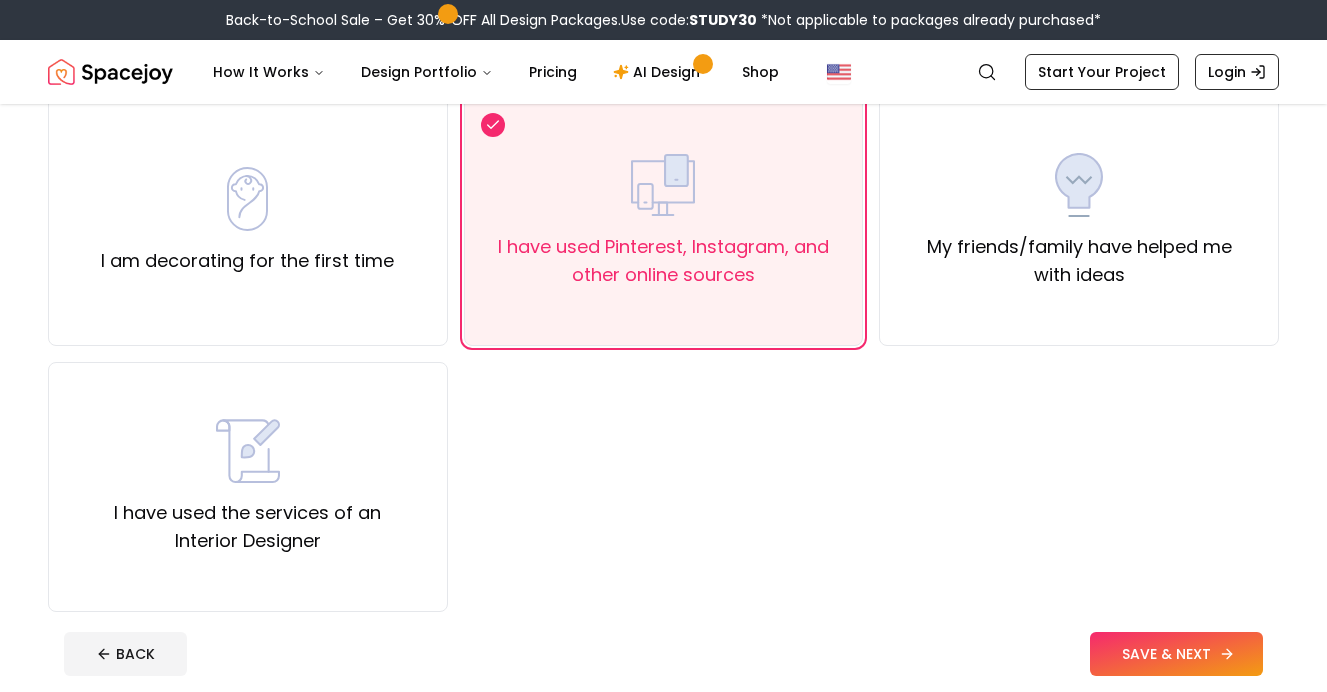 click on "SAVE & NEXT" at bounding box center (1176, 654) 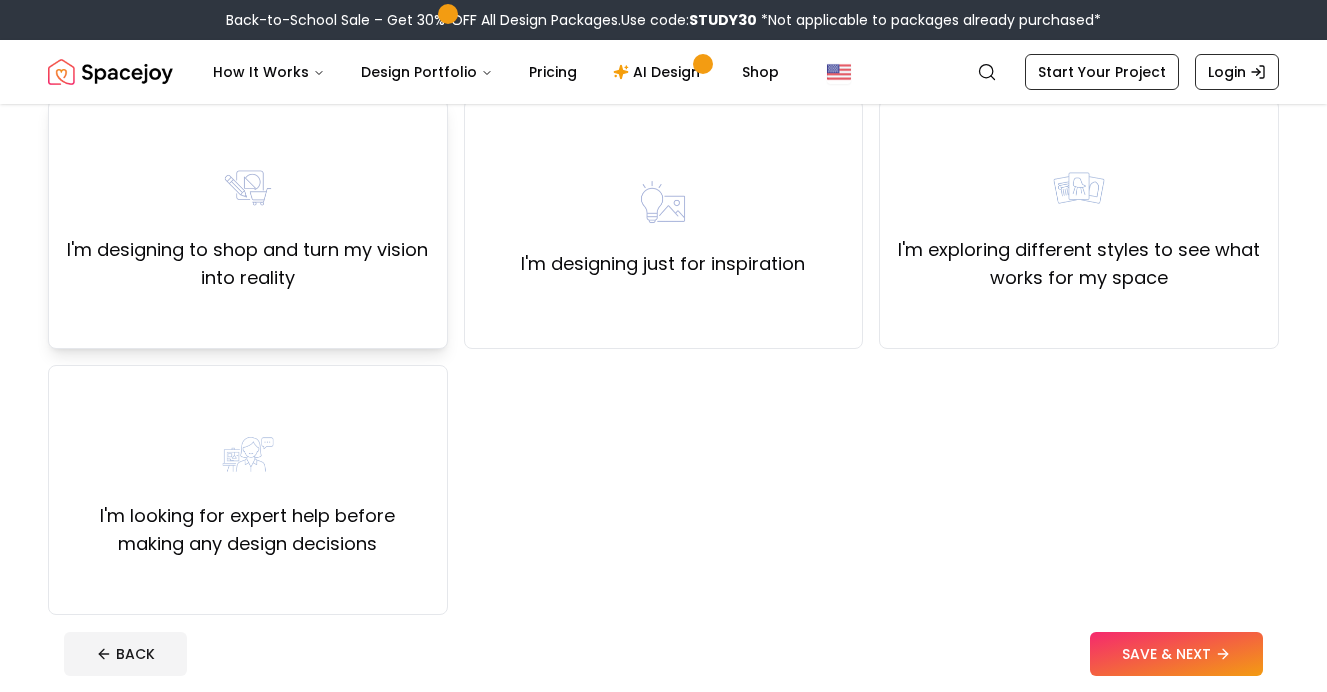 scroll, scrollTop: 183, scrollLeft: 0, axis: vertical 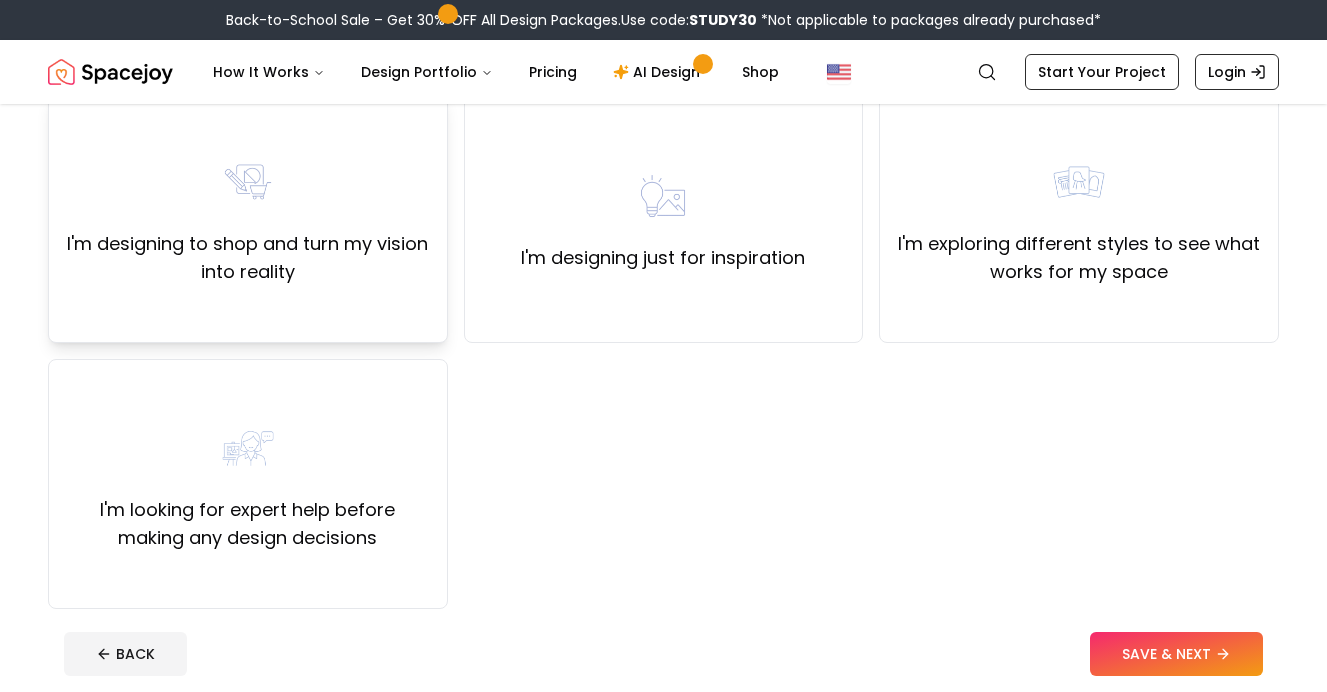 click on "I'm designing to shop and turn my vision into reality" at bounding box center (248, 218) 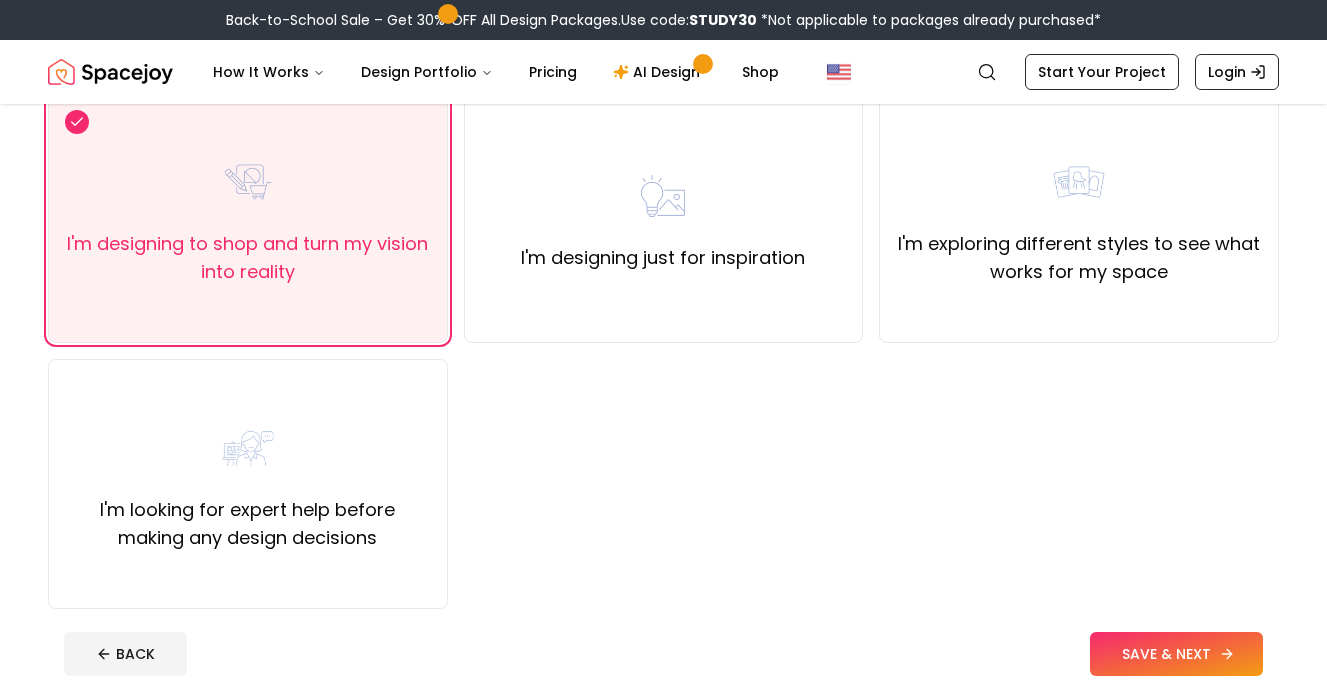 click on "SAVE & NEXT" at bounding box center [1176, 654] 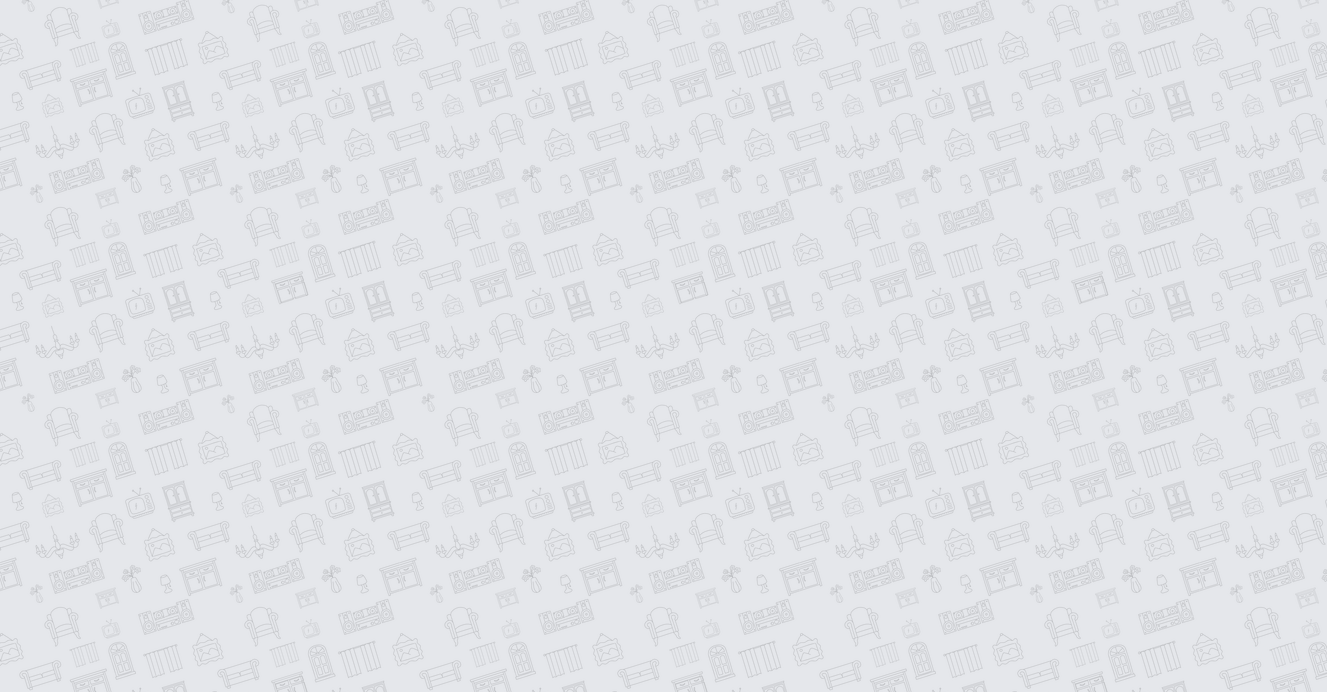 scroll, scrollTop: 0, scrollLeft: 0, axis: both 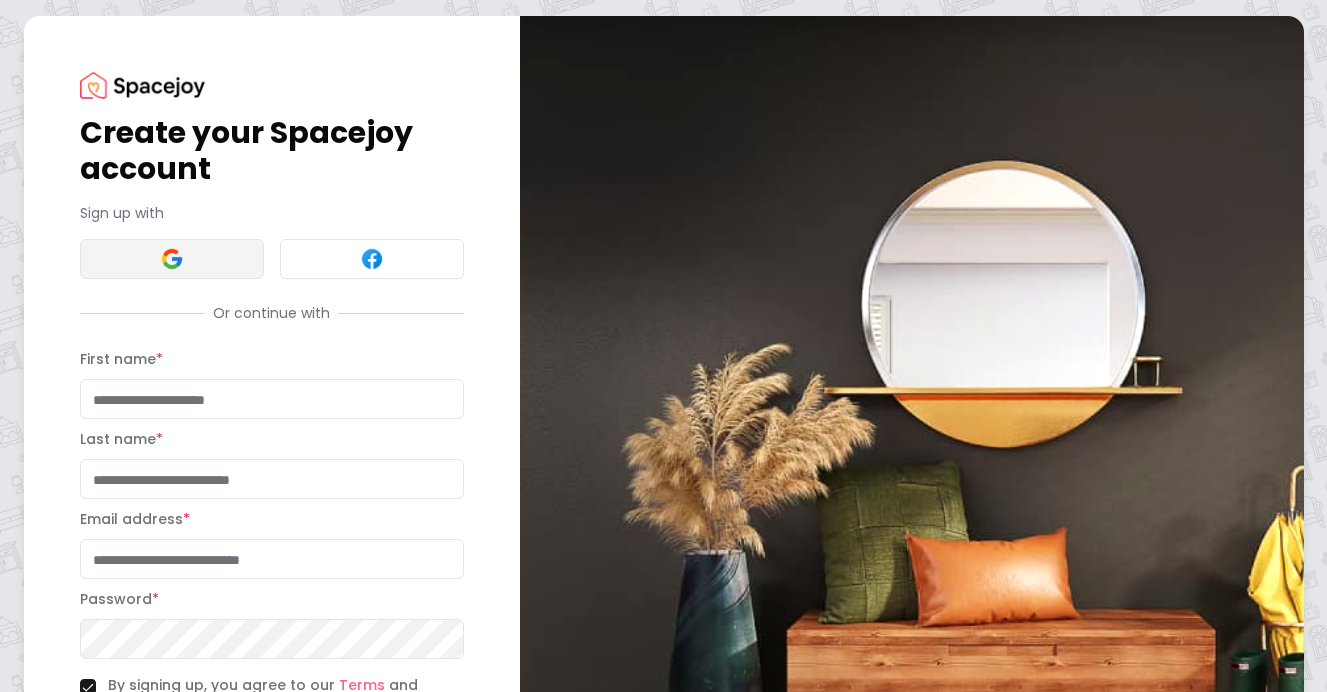 click at bounding box center (172, 259) 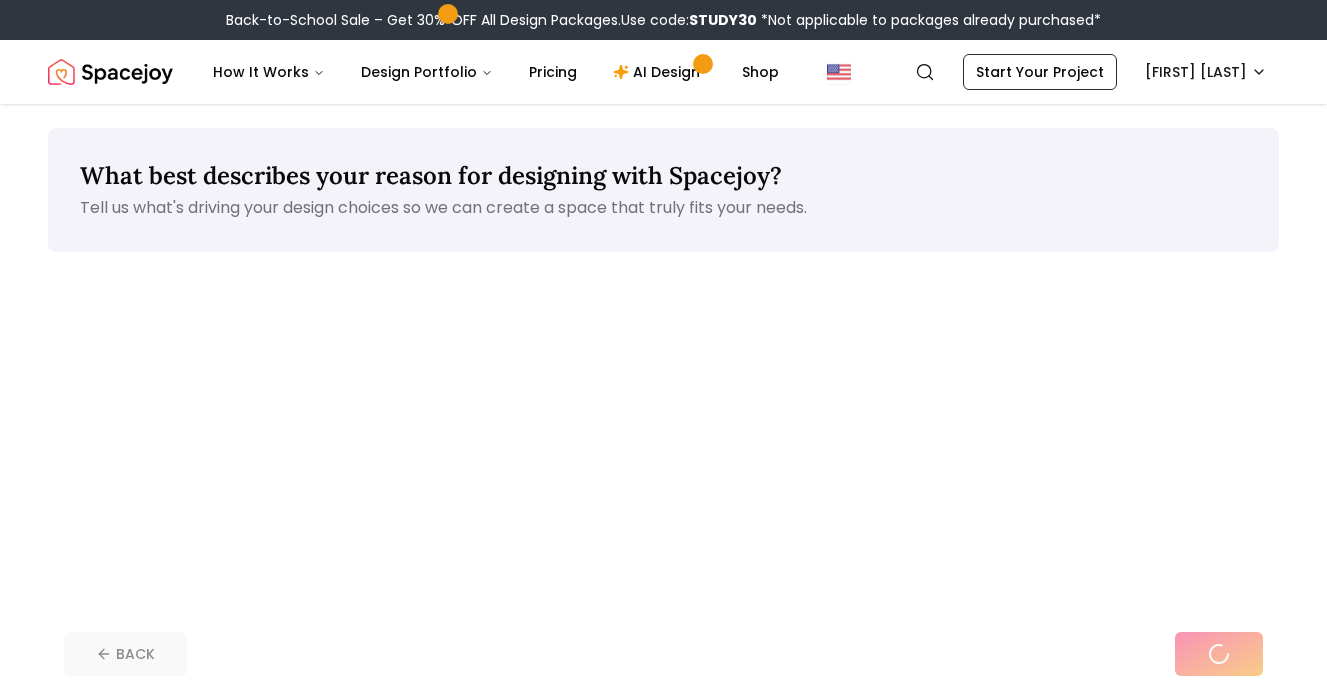 scroll, scrollTop: 0, scrollLeft: 0, axis: both 